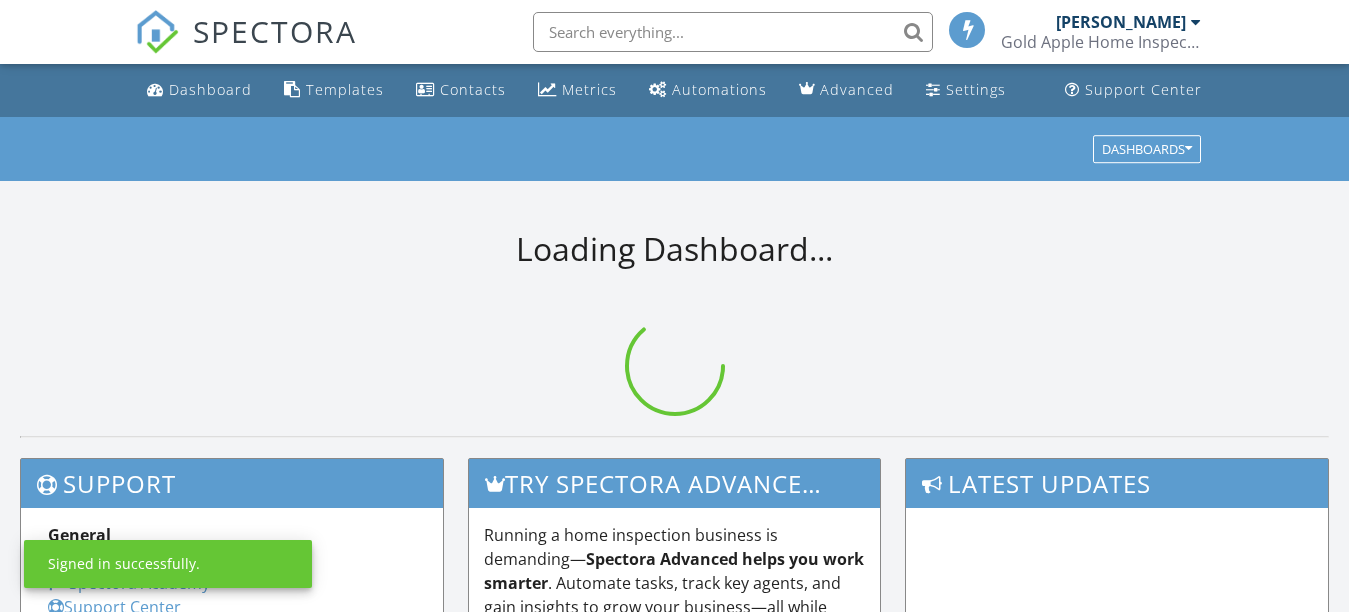 scroll, scrollTop: 0, scrollLeft: 0, axis: both 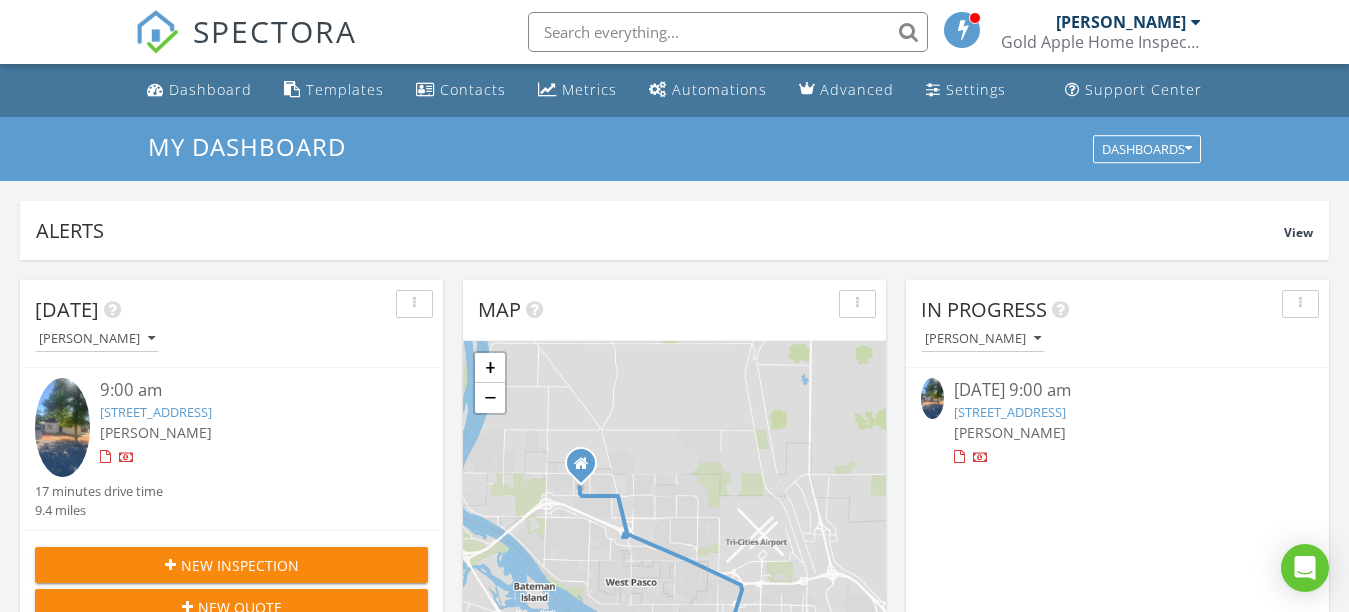 click on "323 S Beech St, Kennewick, WA 99336" at bounding box center (1010, 412) 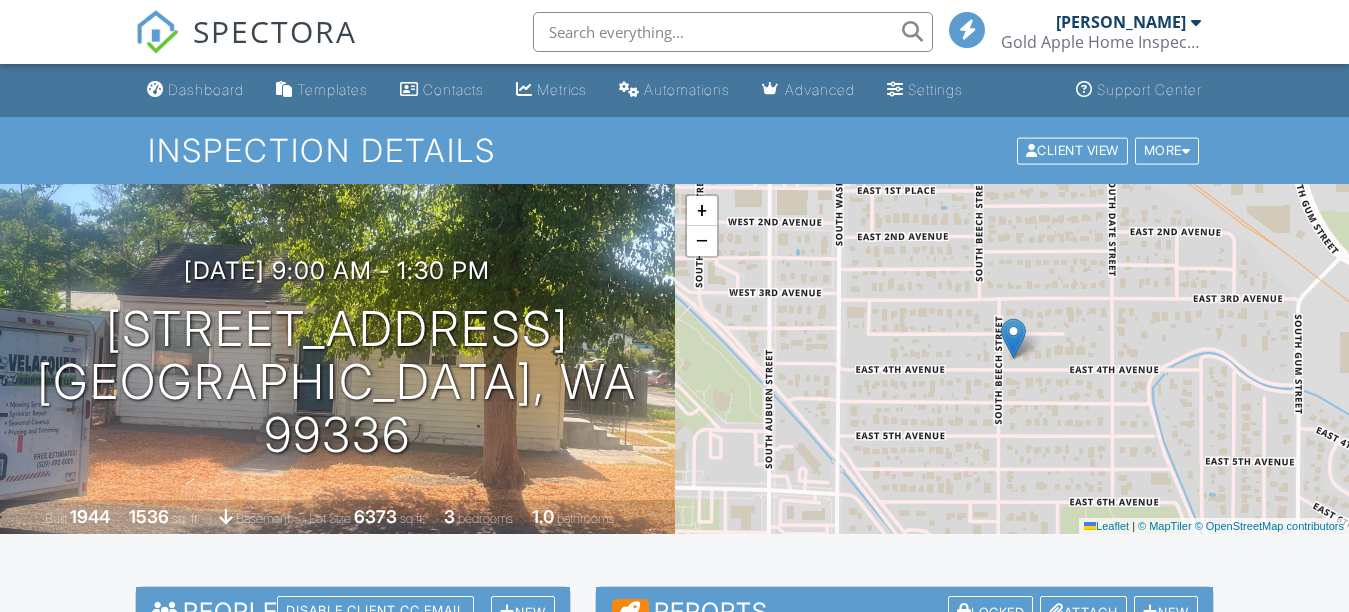 scroll, scrollTop: 0, scrollLeft: 0, axis: both 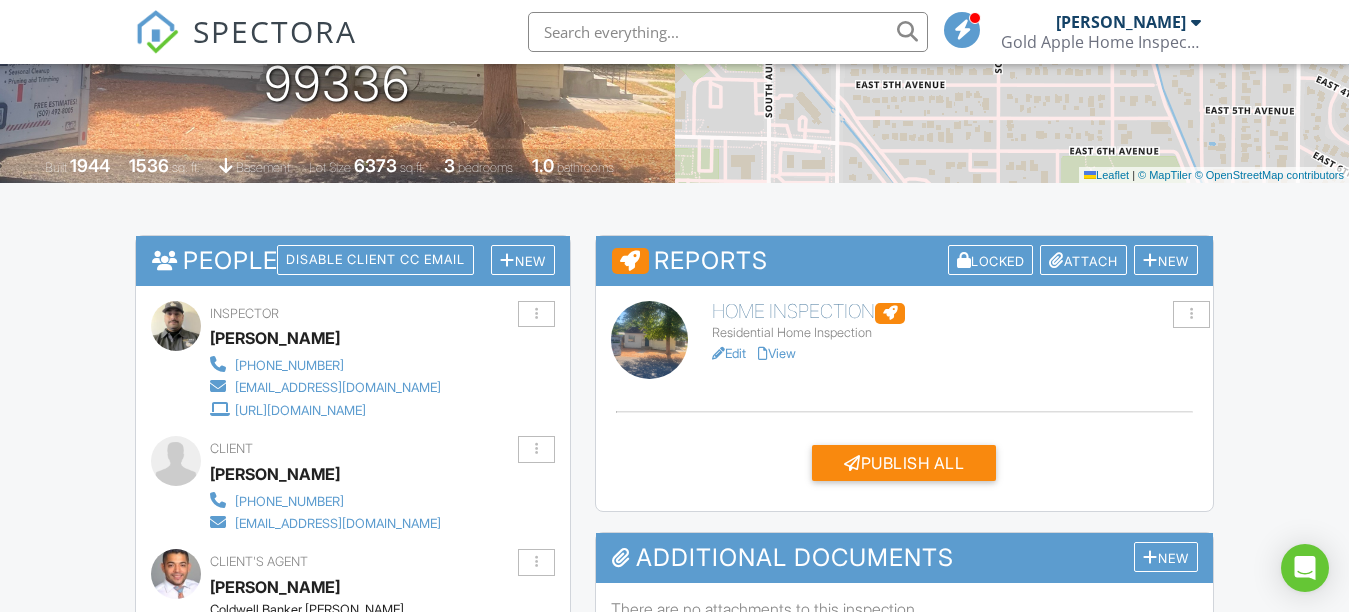 click on "Edit" at bounding box center [729, 353] 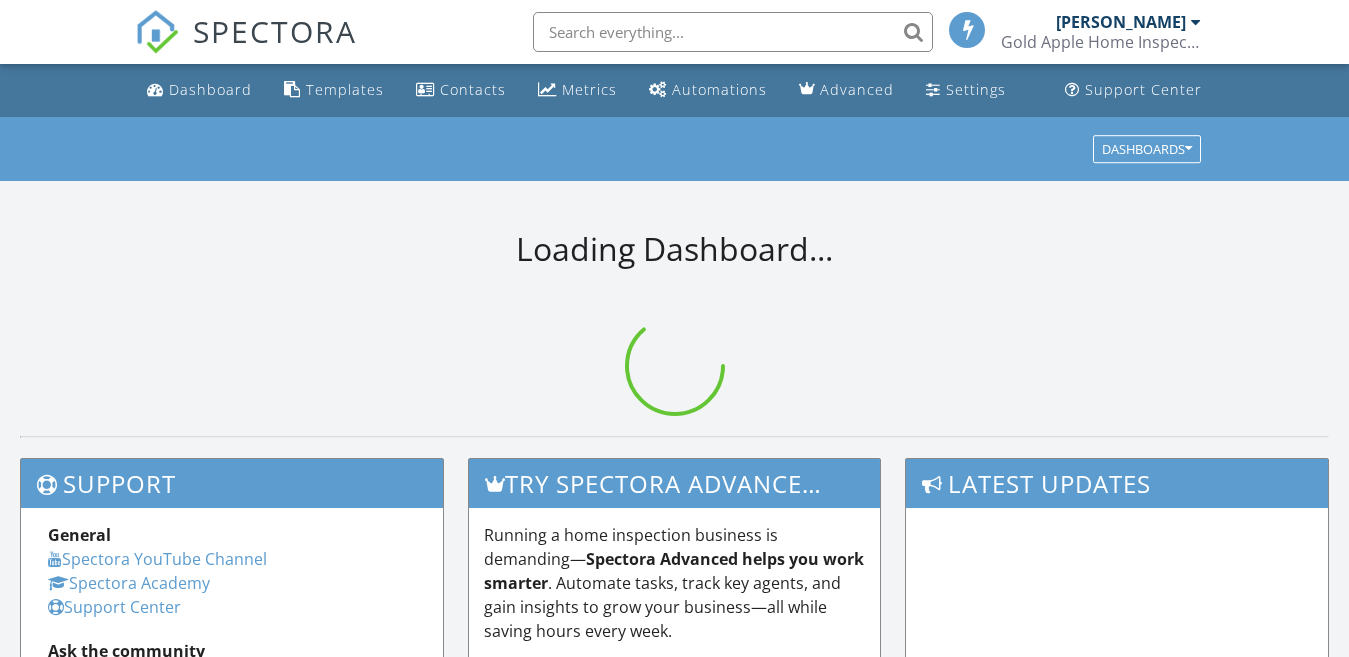 scroll, scrollTop: 0, scrollLeft: 0, axis: both 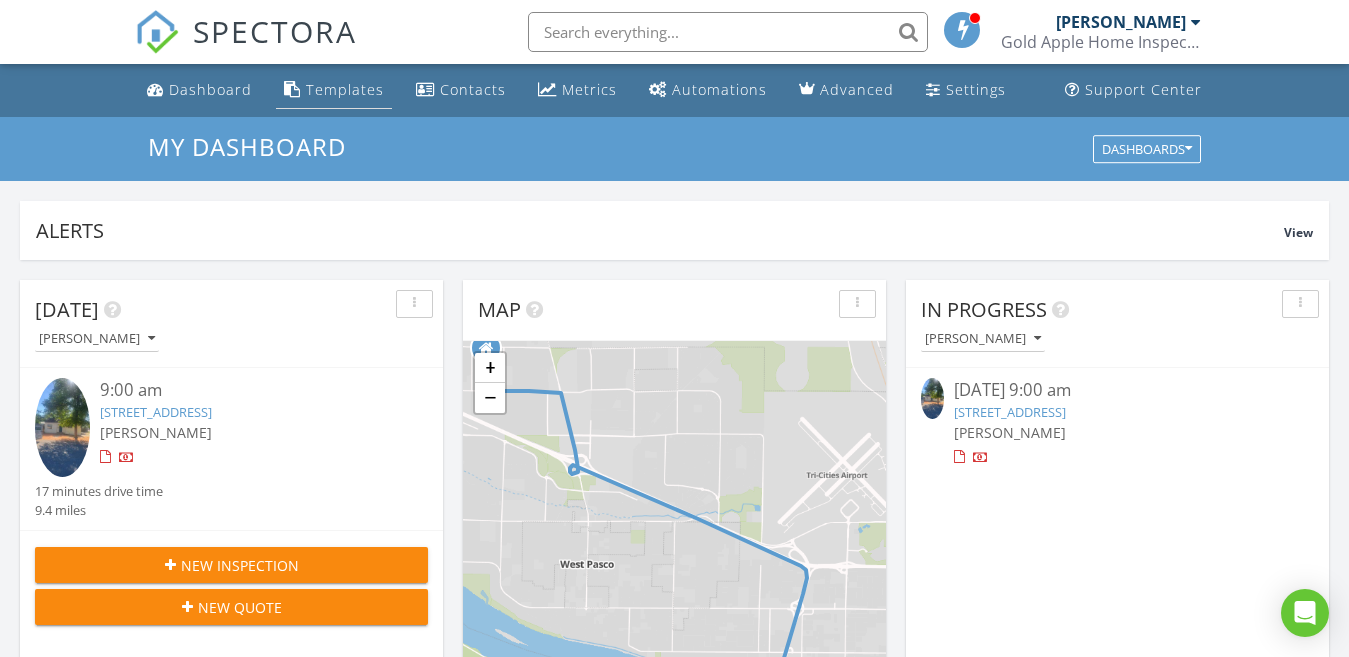 click on "Templates" at bounding box center [345, 89] 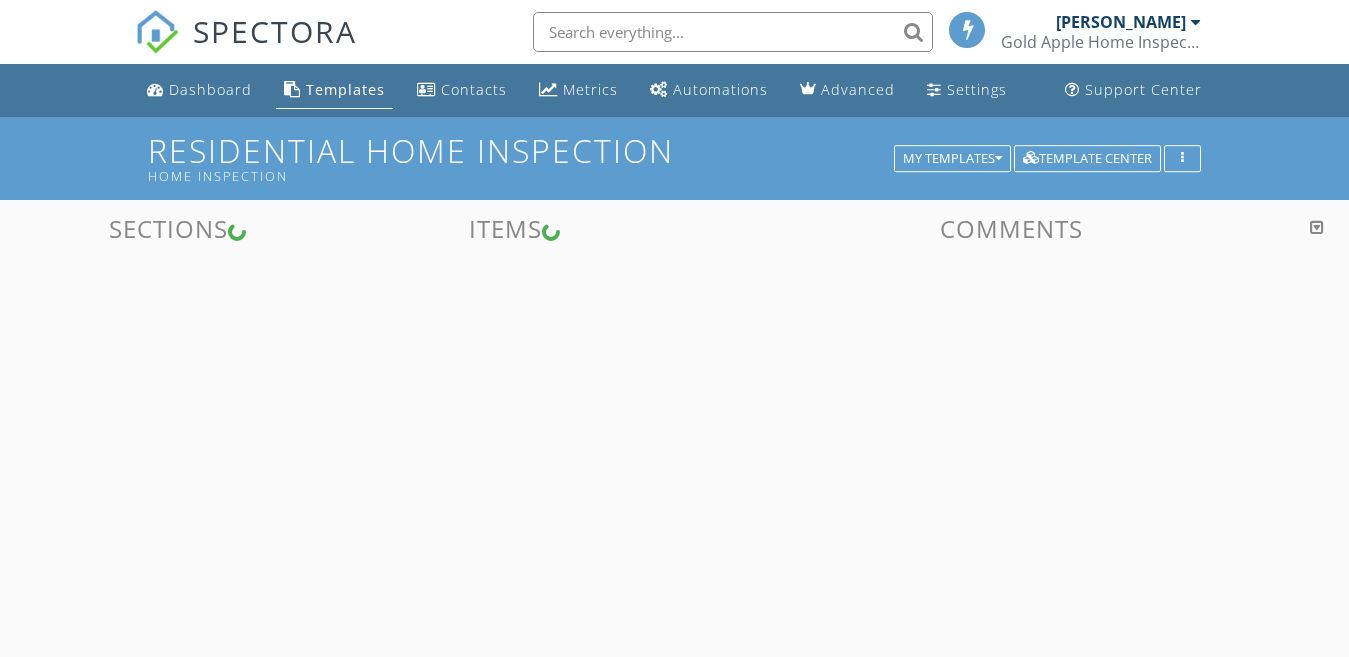 scroll, scrollTop: 0, scrollLeft: 0, axis: both 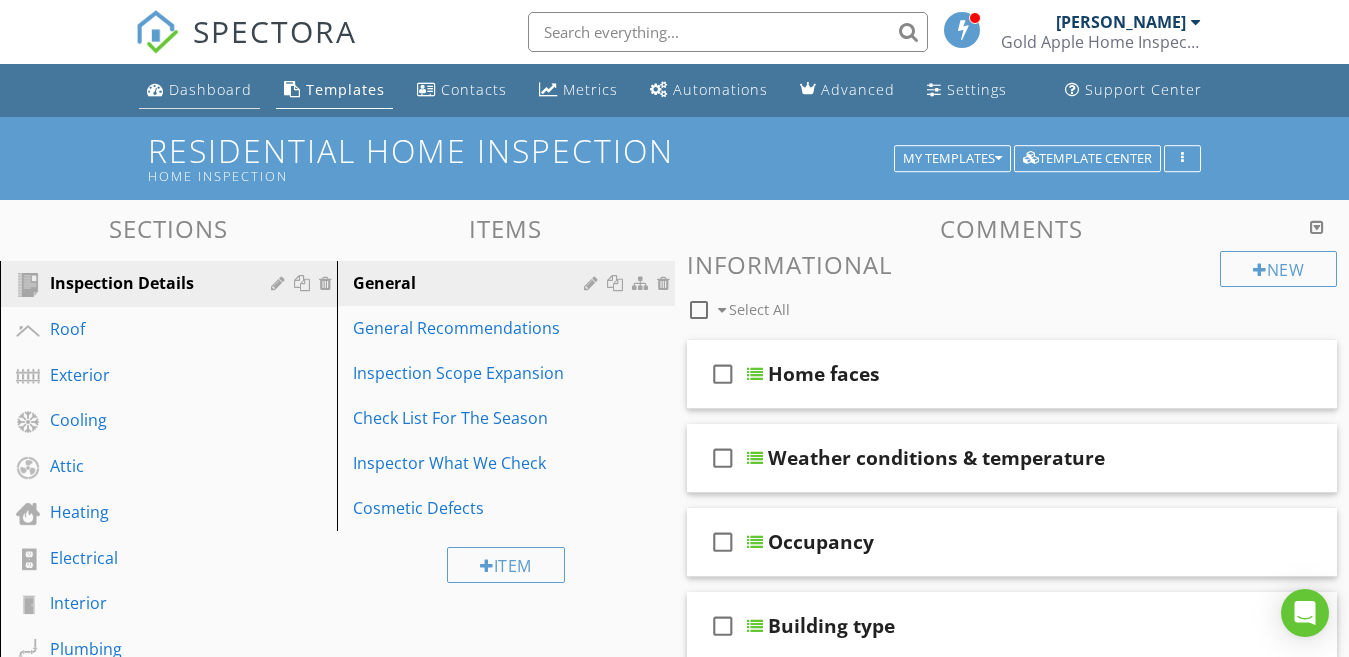 click on "Dashboard" at bounding box center (210, 89) 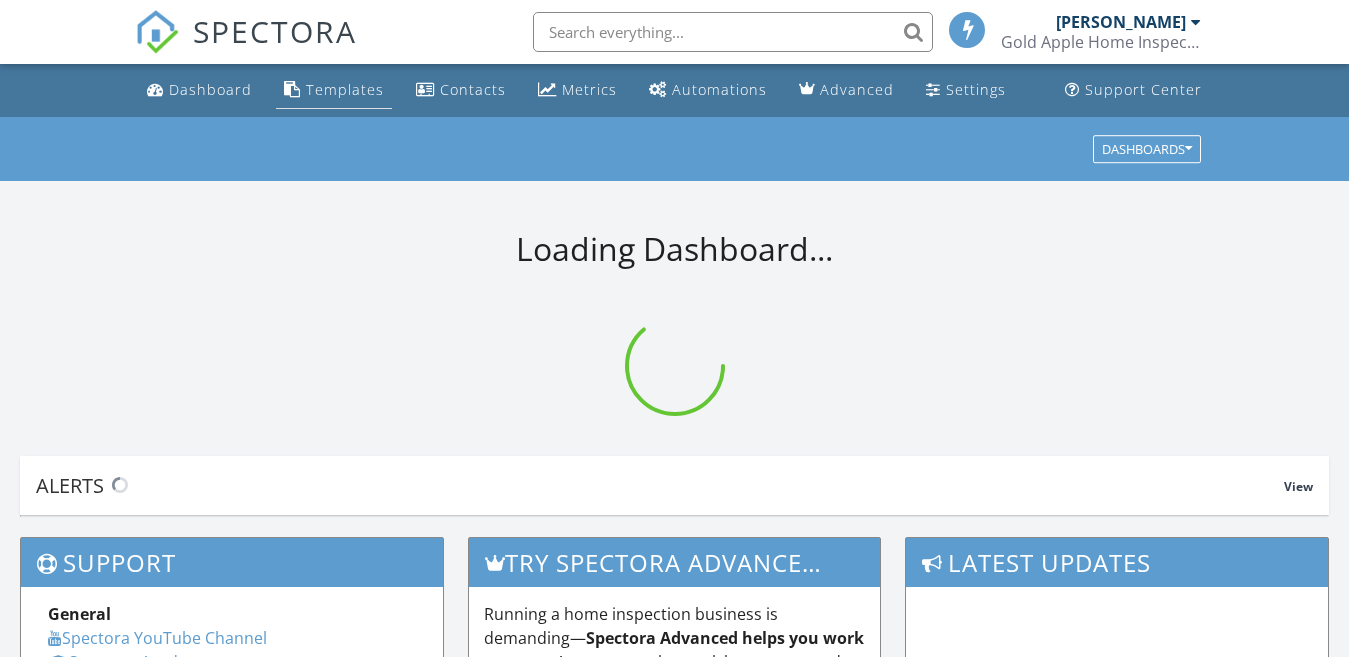 scroll, scrollTop: 0, scrollLeft: 0, axis: both 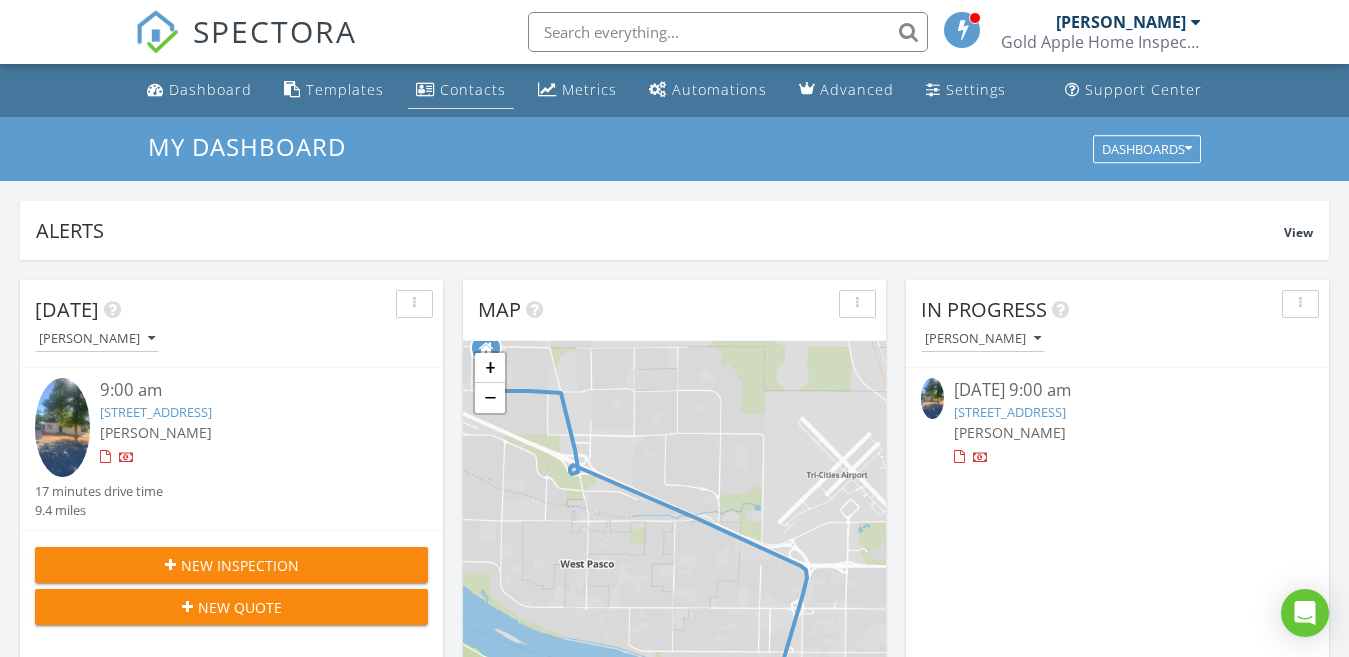 click on "Contacts" at bounding box center (473, 89) 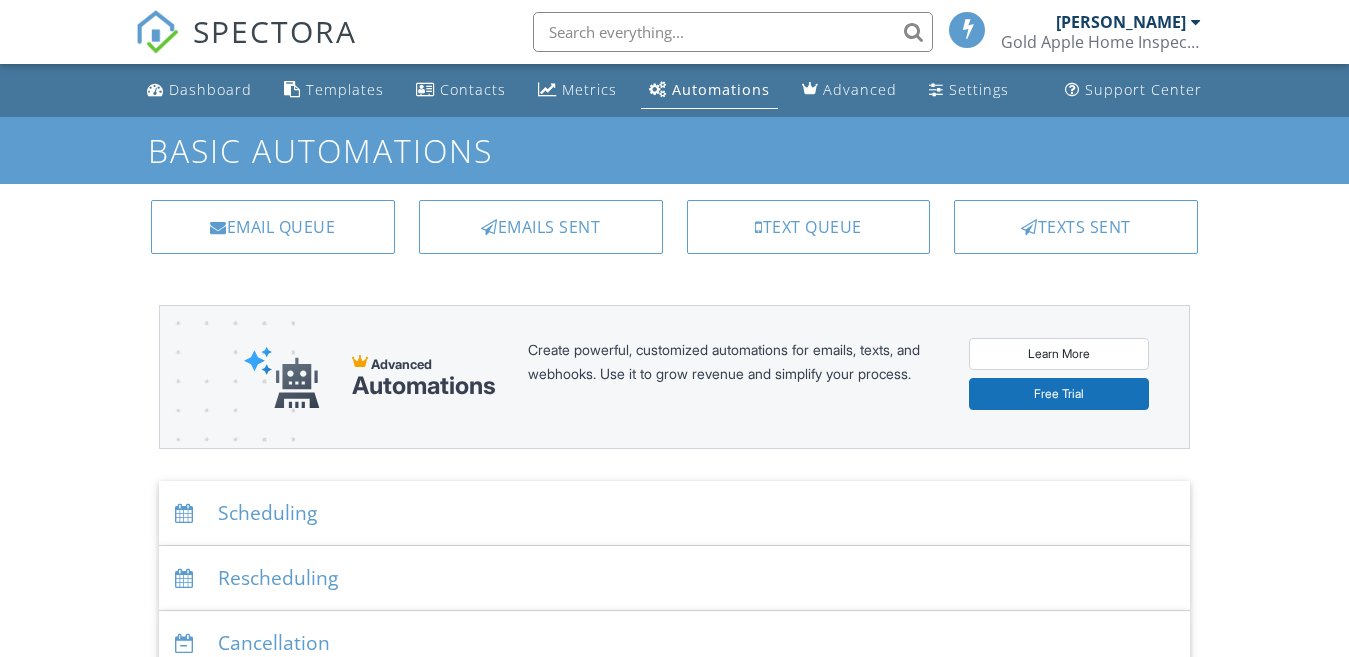 scroll, scrollTop: 0, scrollLeft: 0, axis: both 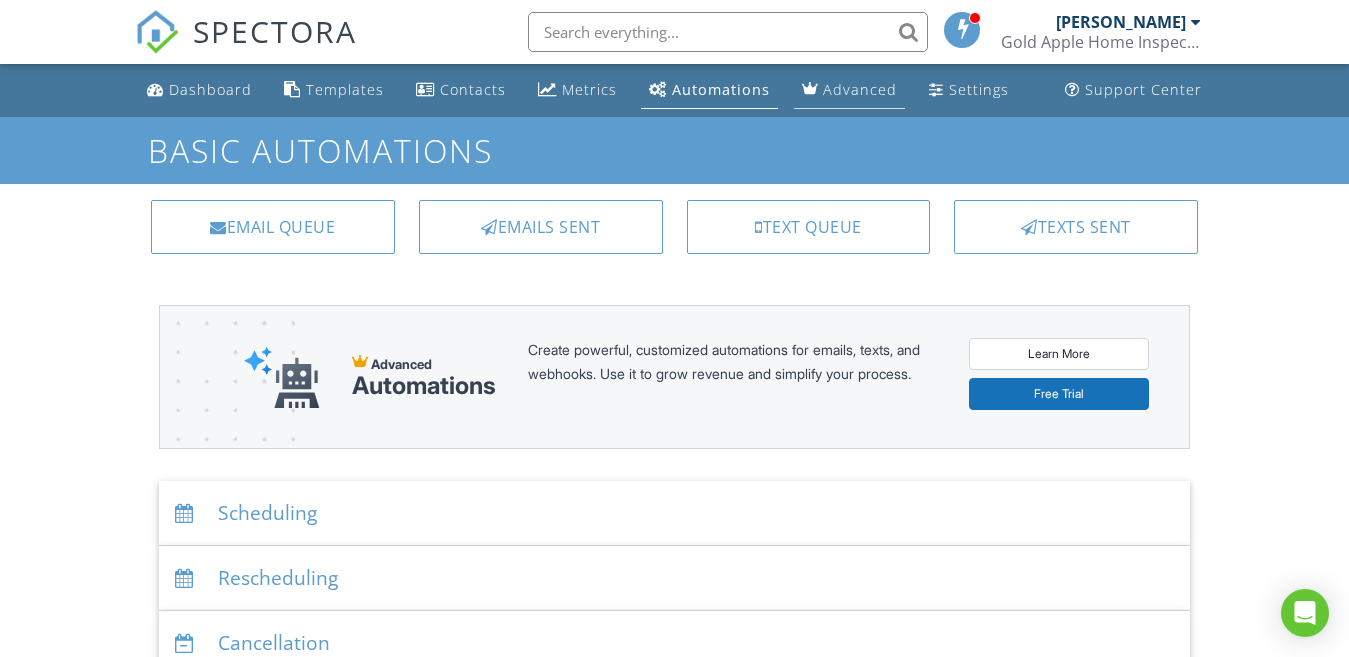 click on "Advanced" at bounding box center [860, 89] 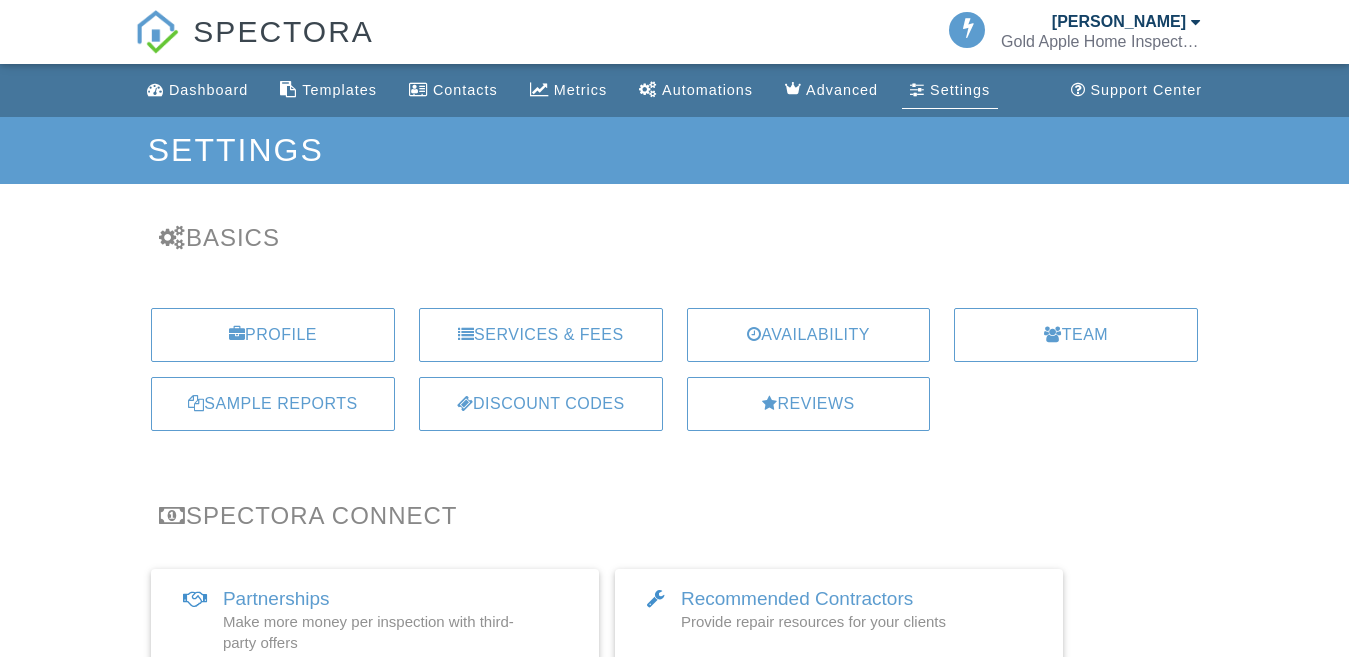 scroll, scrollTop: 0, scrollLeft: 0, axis: both 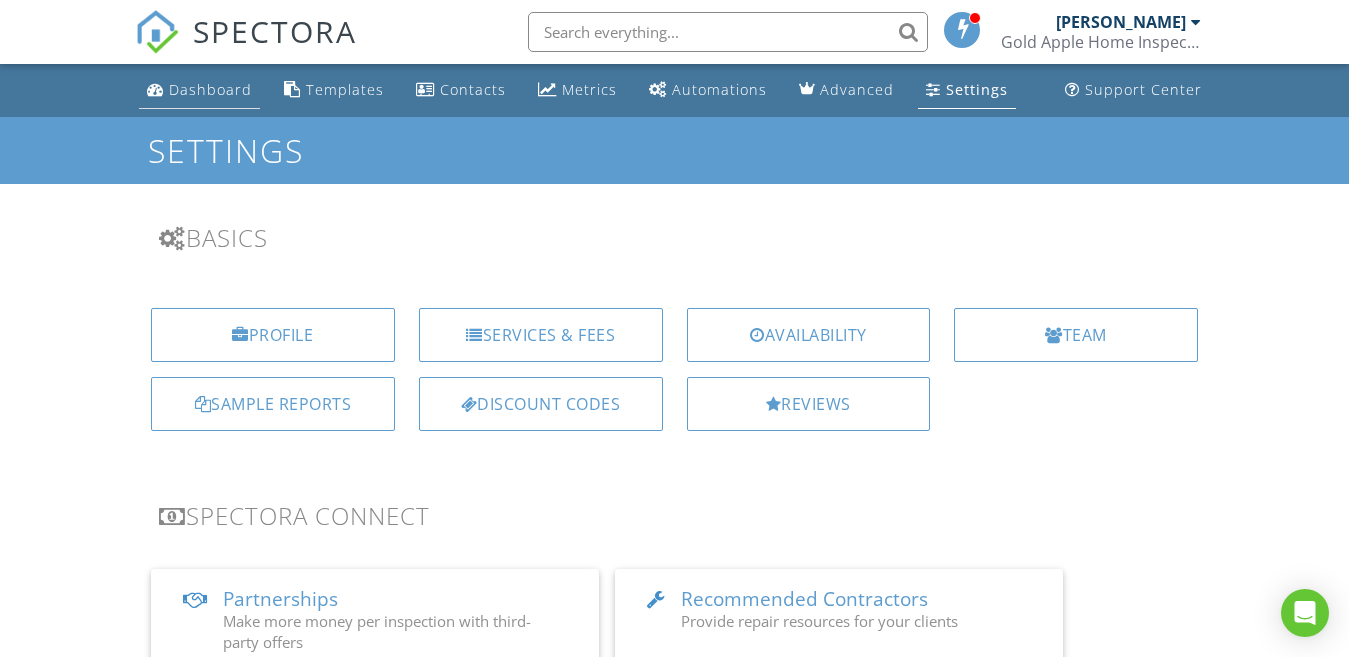 click on "Dashboard" at bounding box center [210, 89] 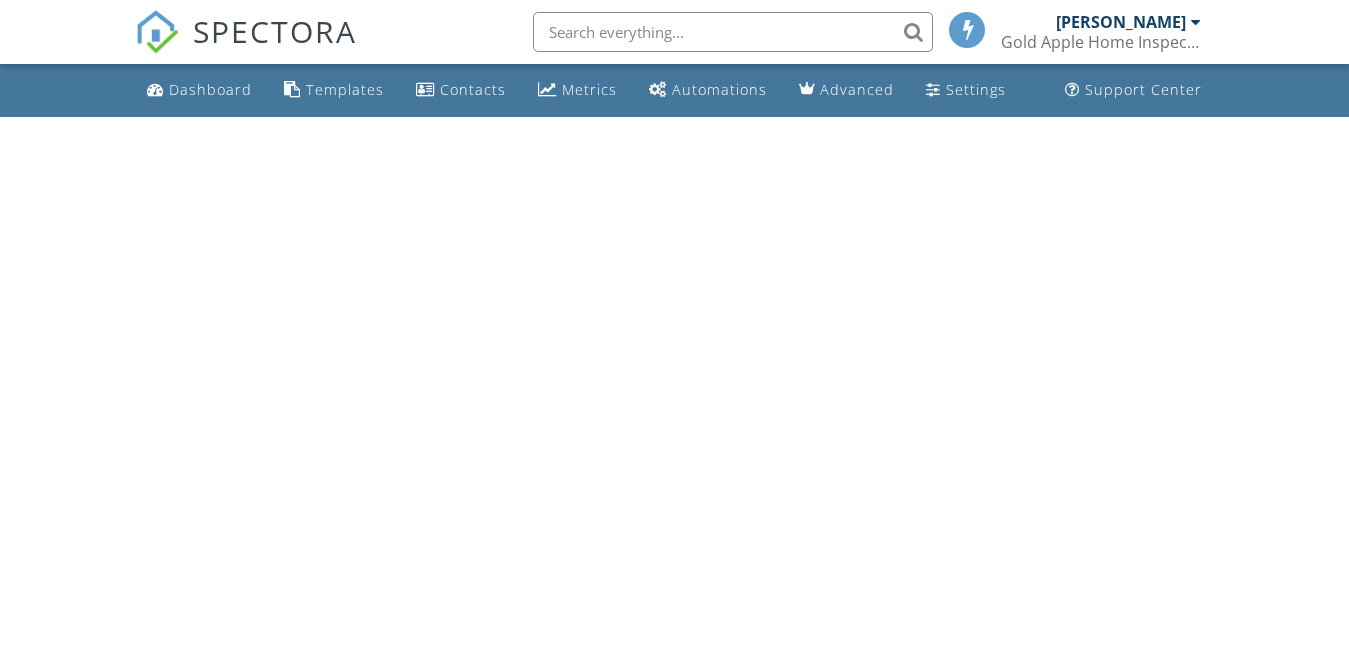 scroll, scrollTop: 0, scrollLeft: 0, axis: both 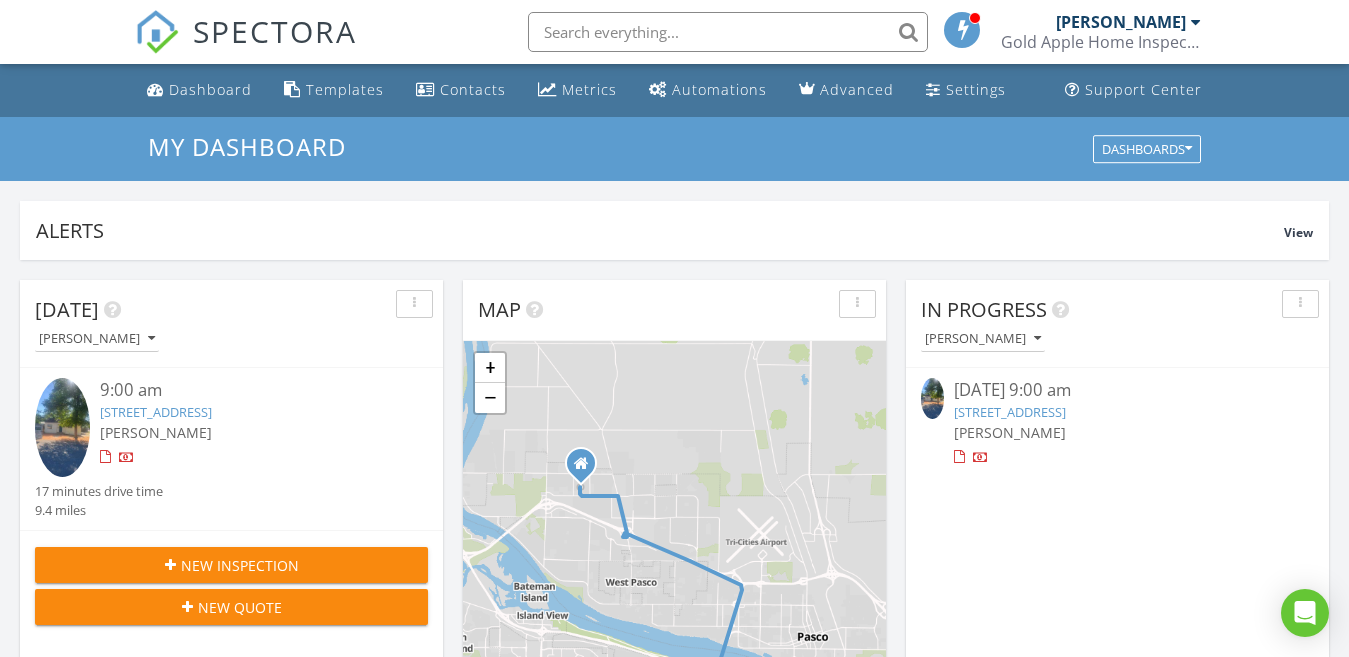 click on "323 S Beech St, Kennewick, WA 99336" at bounding box center [156, 412] 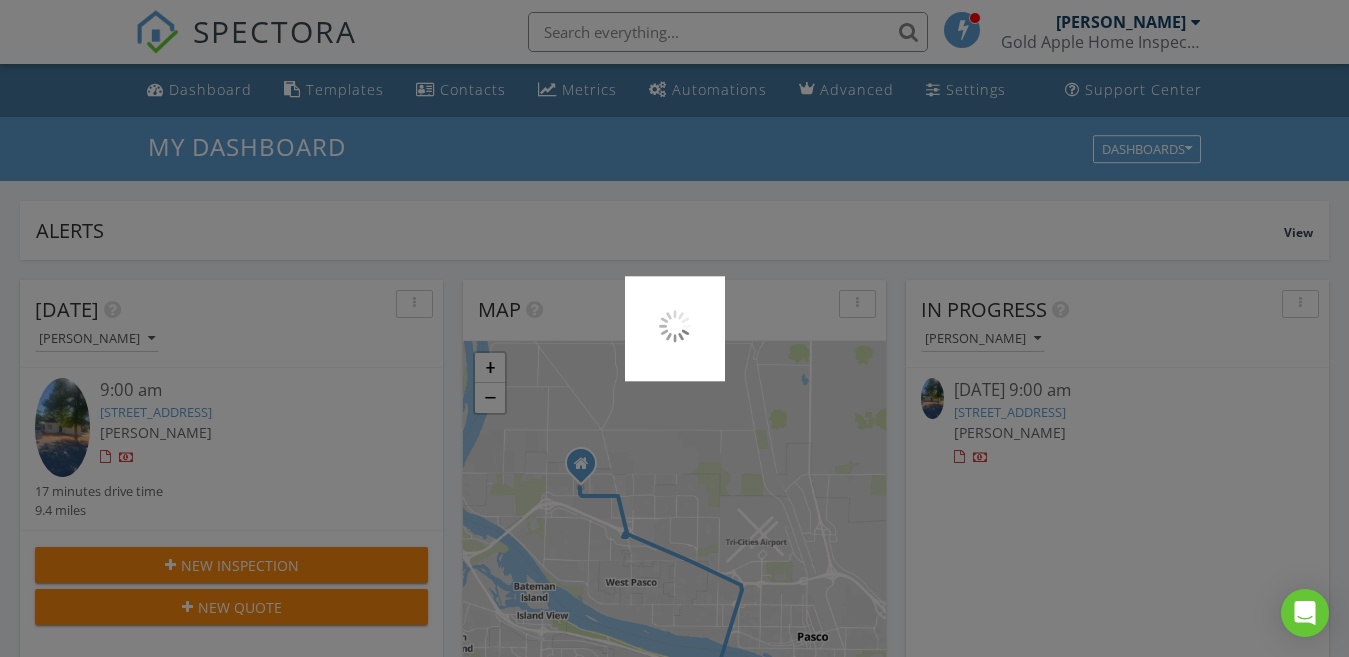 click at bounding box center (674, 328) 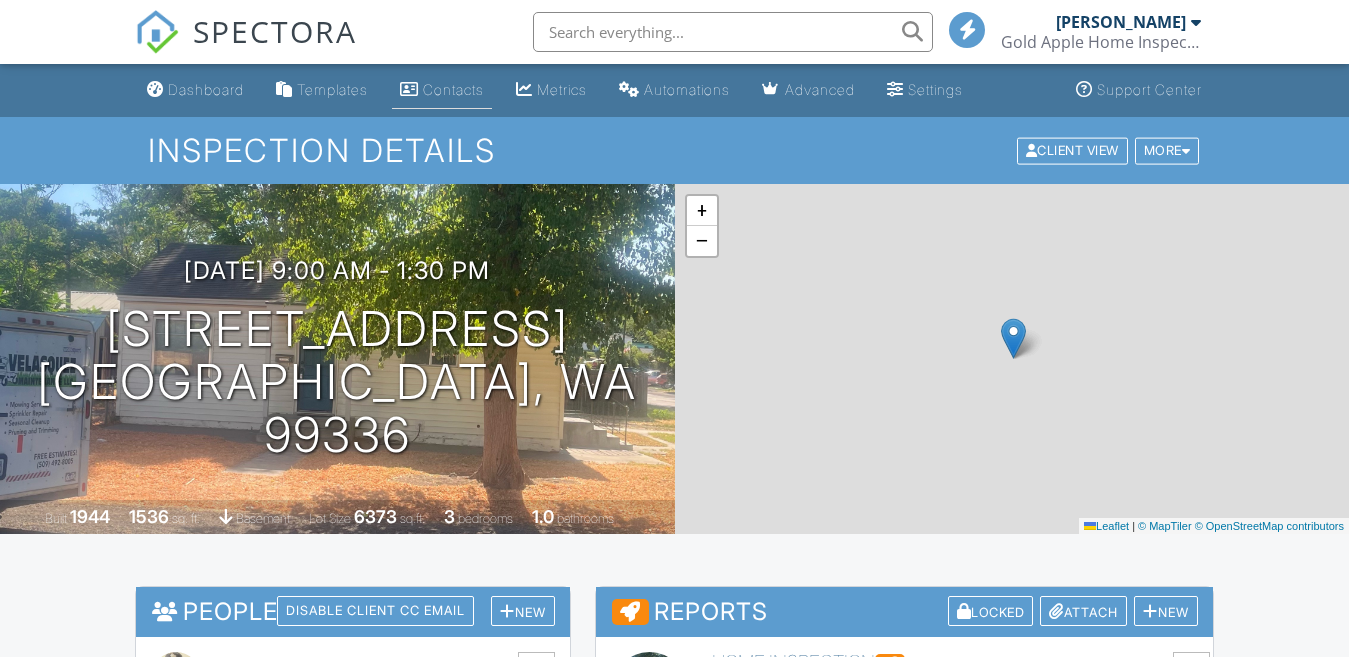 scroll, scrollTop: 0, scrollLeft: 0, axis: both 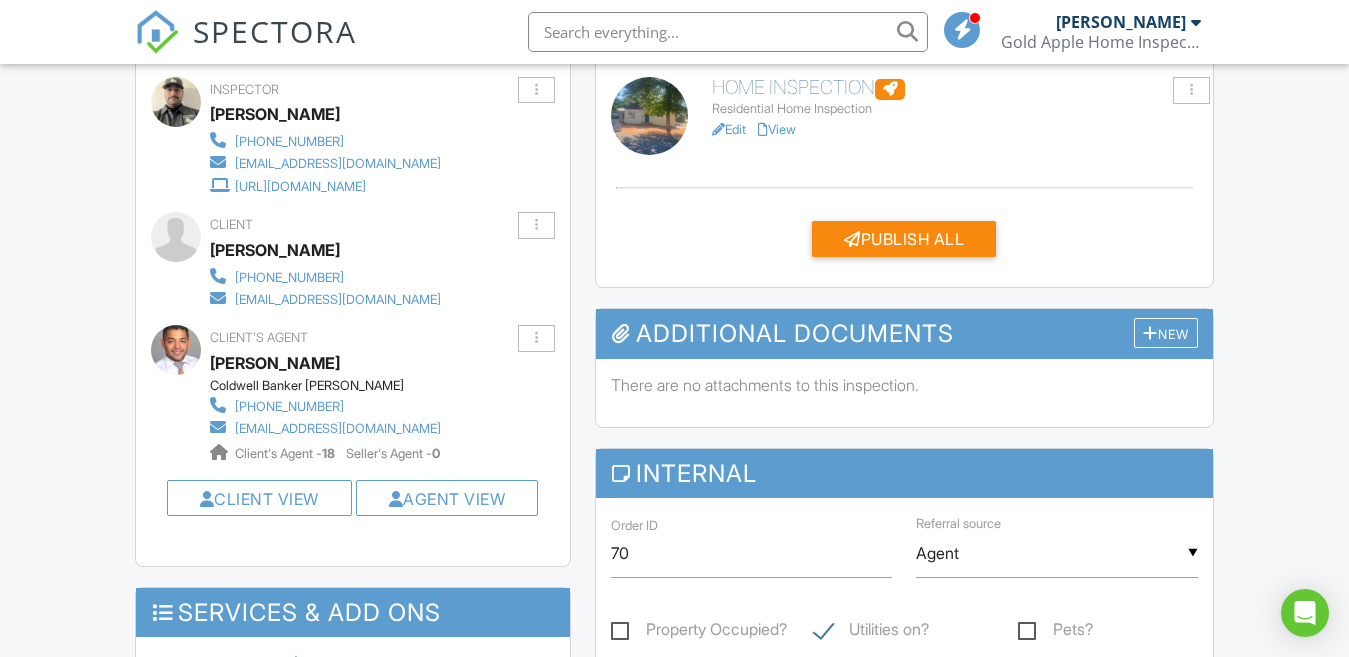 click on "Edit" at bounding box center [729, 129] 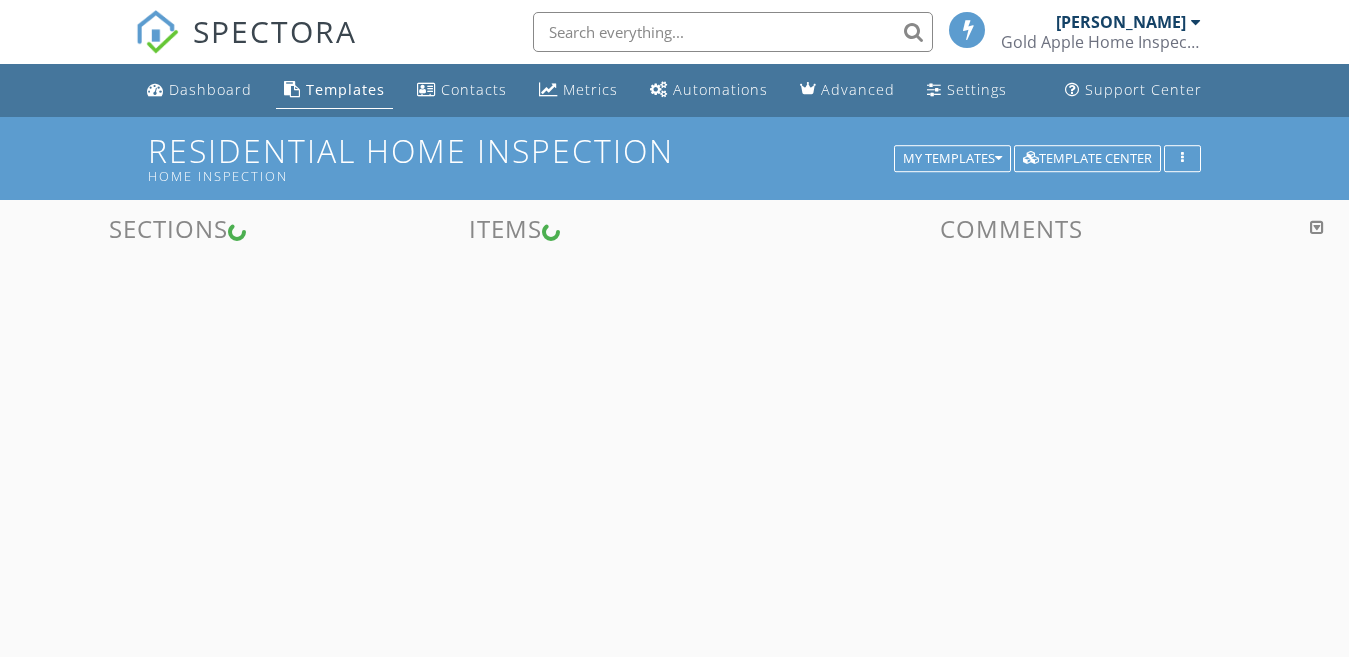 scroll, scrollTop: 0, scrollLeft: 0, axis: both 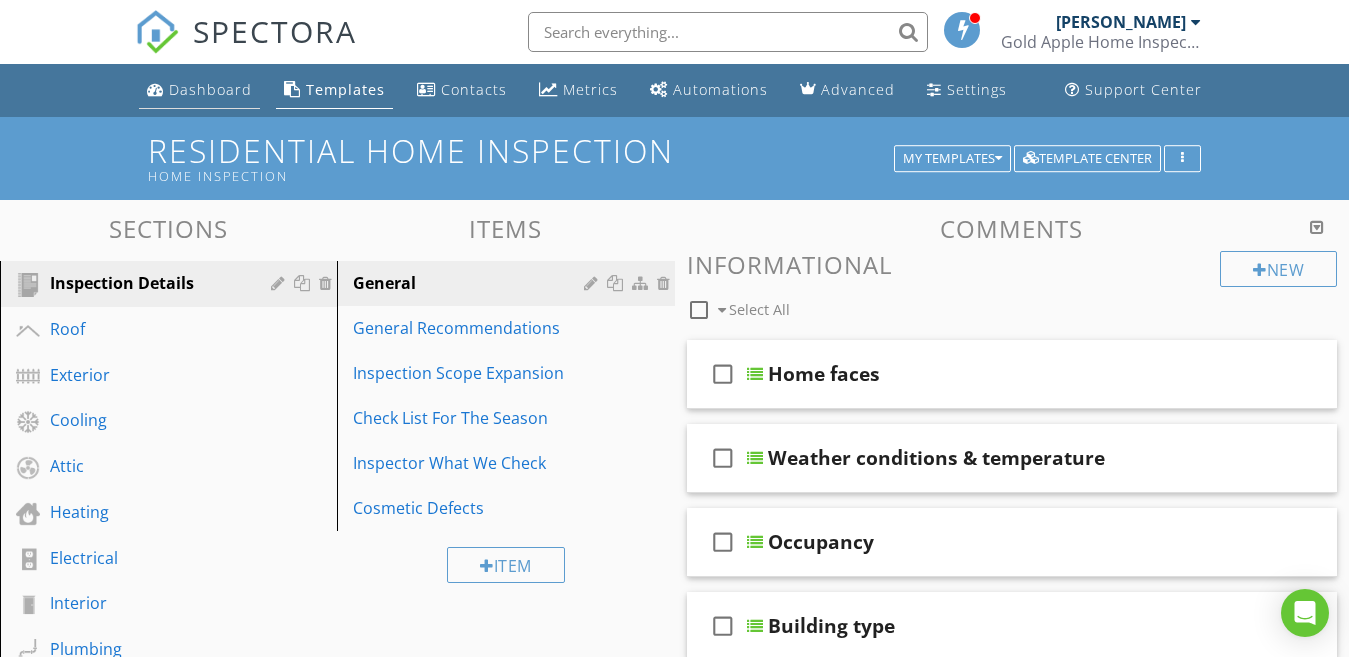 click on "Dashboard" at bounding box center (199, 90) 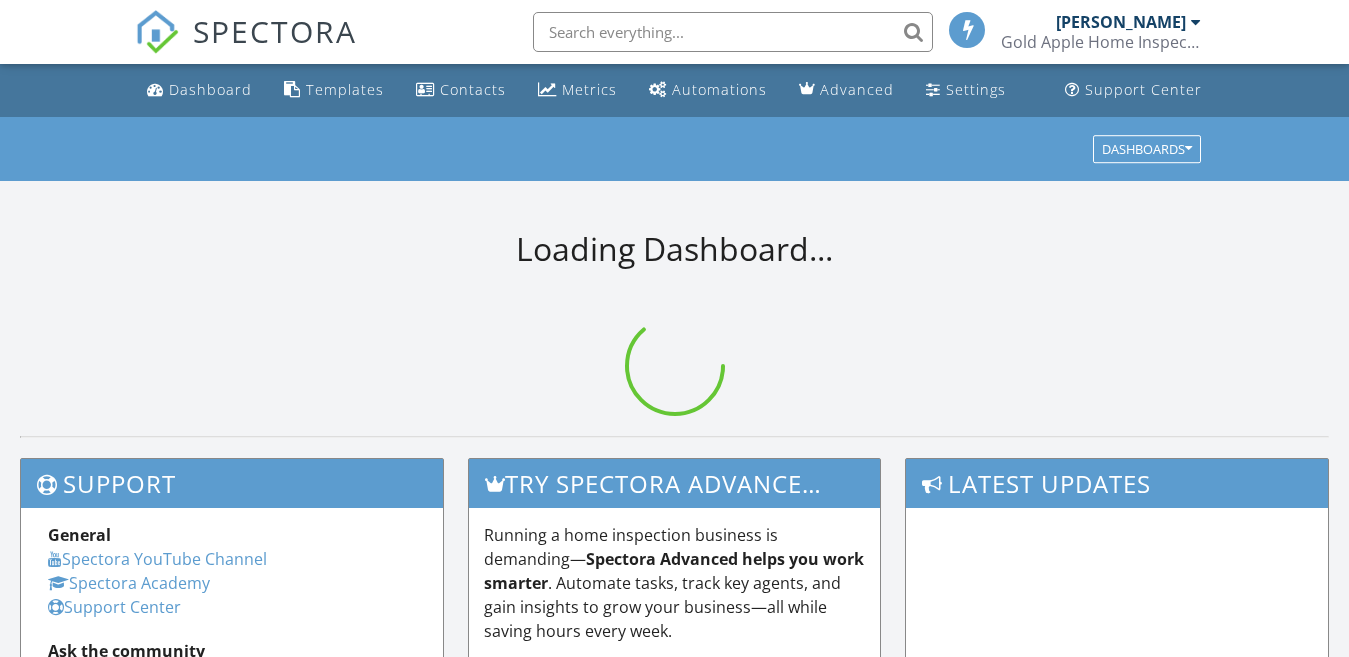 scroll, scrollTop: 0, scrollLeft: 0, axis: both 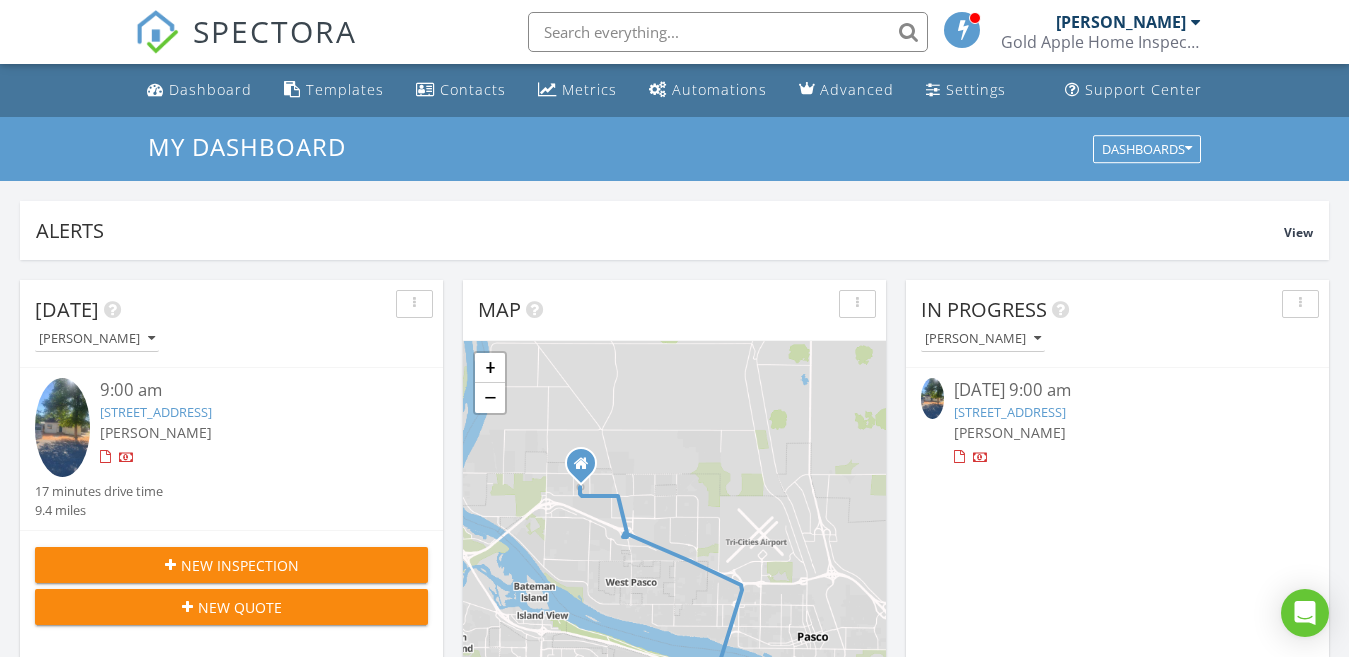 click on "323 S Beech St, Kennewick, WA 99336" at bounding box center [1010, 412] 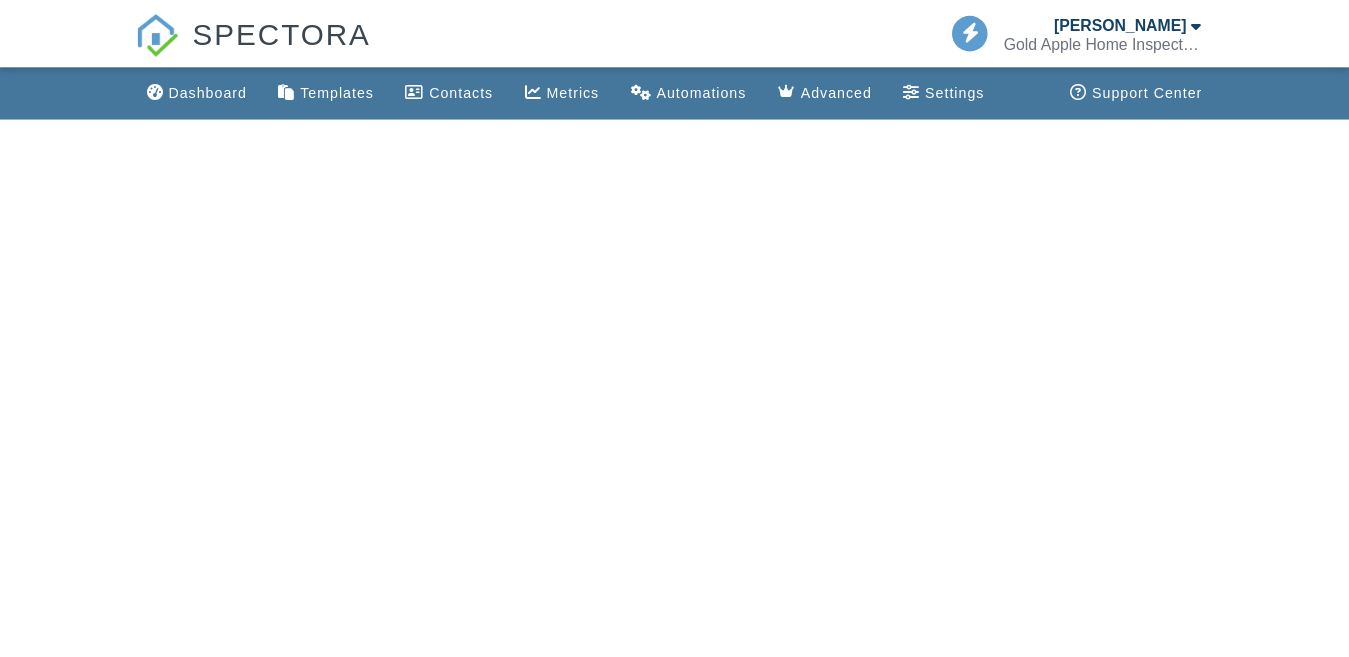 scroll, scrollTop: 0, scrollLeft: 0, axis: both 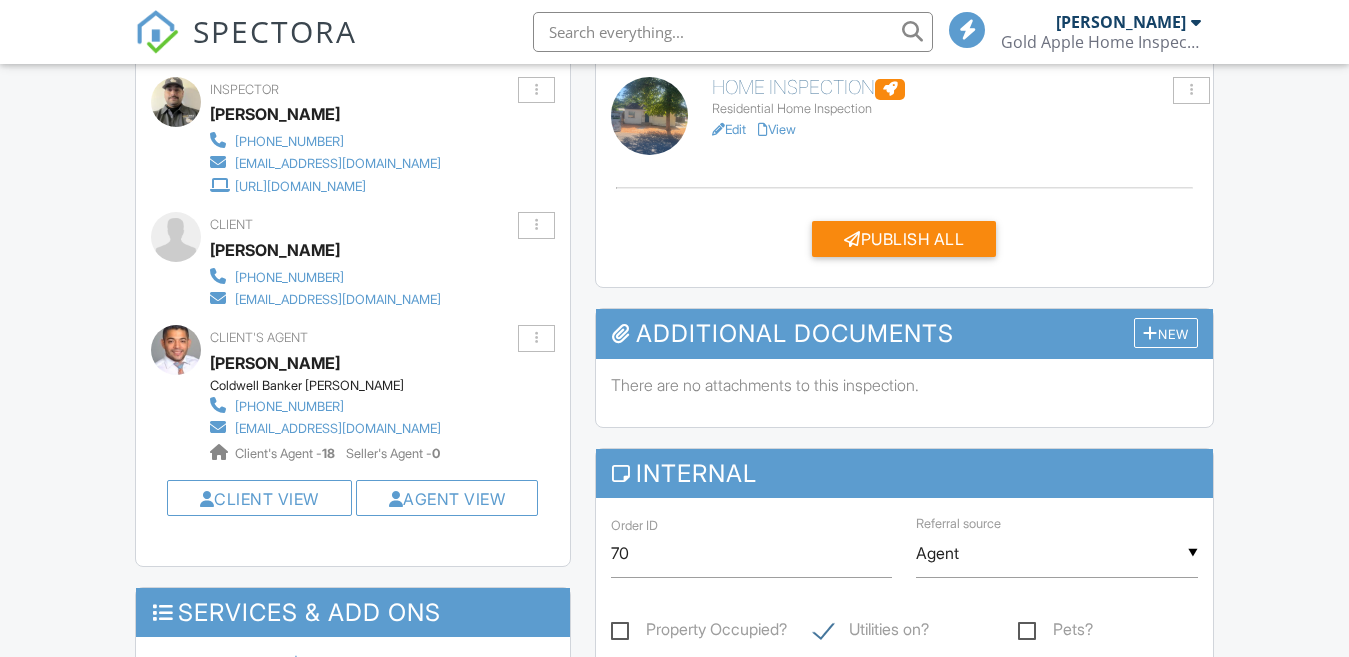 click on "Edit" at bounding box center [729, 129] 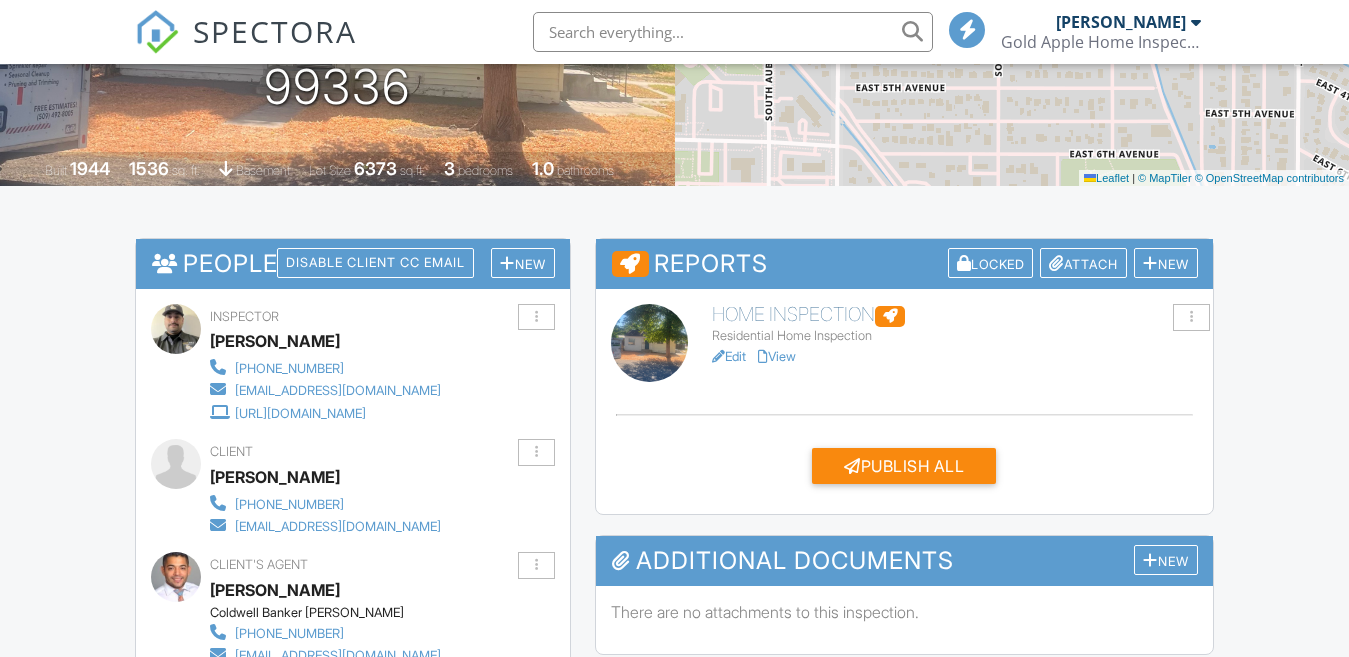 scroll, scrollTop: 348, scrollLeft: 0, axis: vertical 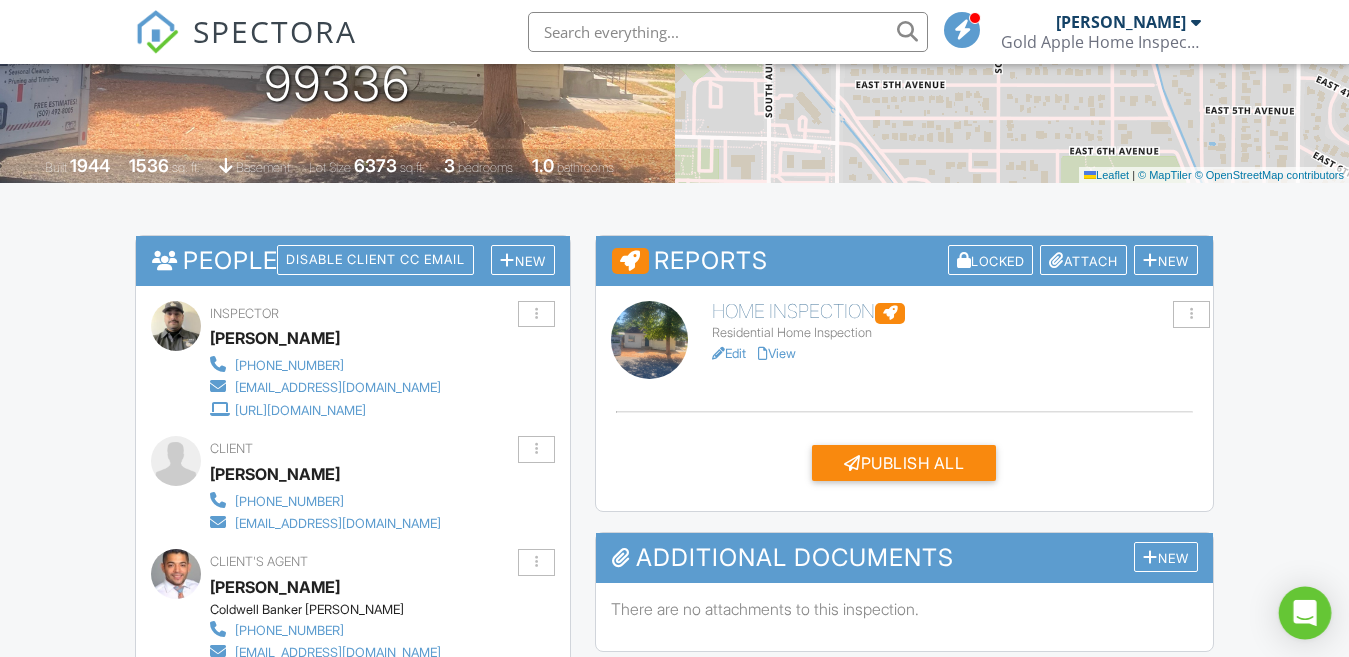 click 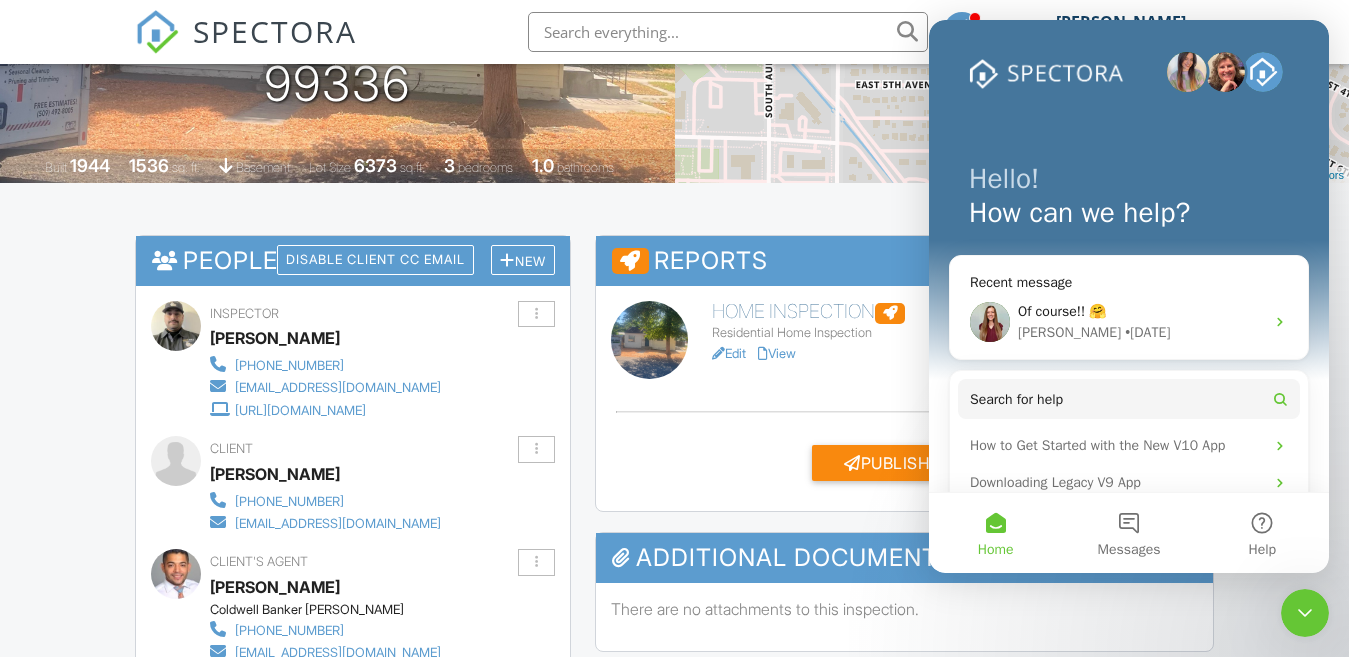 scroll, scrollTop: 0, scrollLeft: 0, axis: both 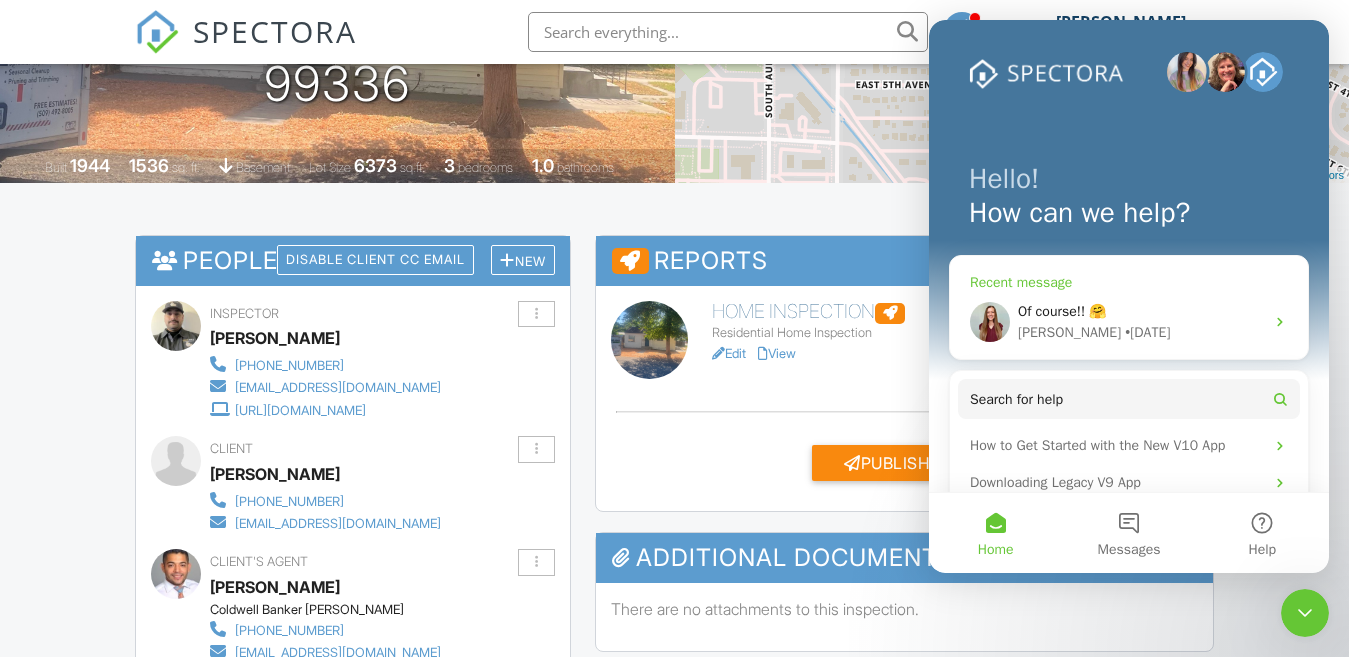 click on "Of course!! 🤗" at bounding box center (1141, 311) 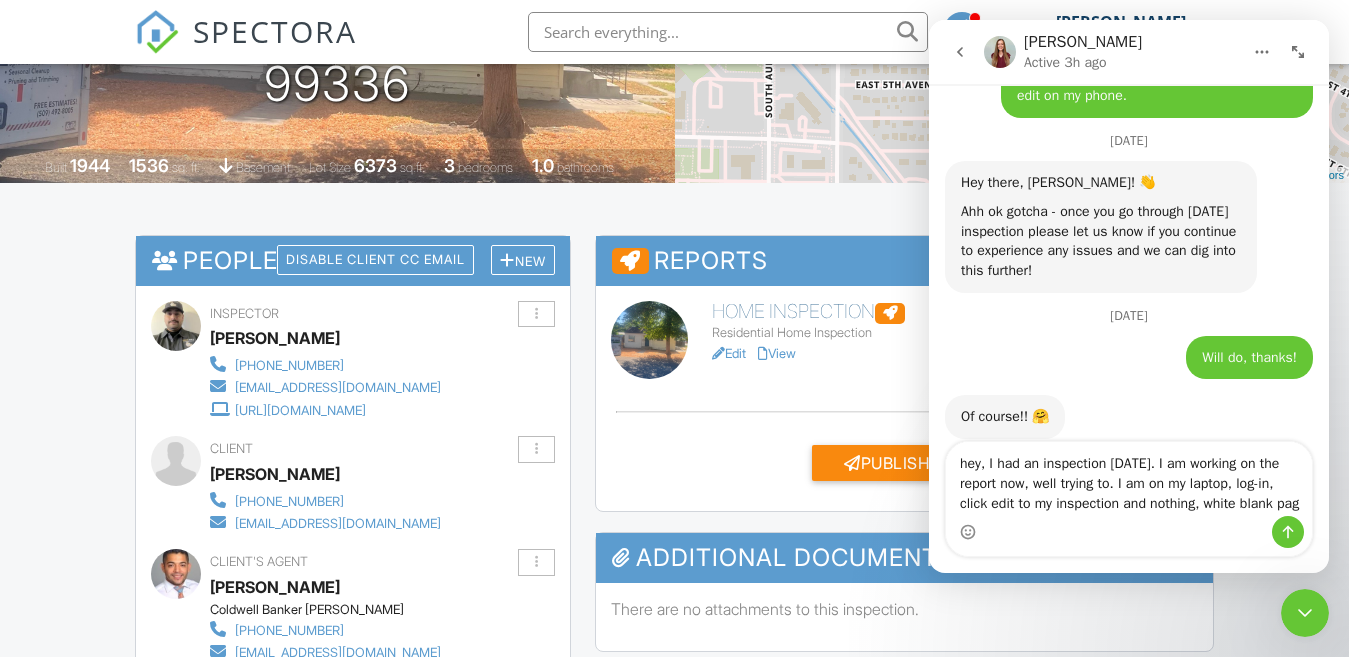 scroll, scrollTop: 4643, scrollLeft: 0, axis: vertical 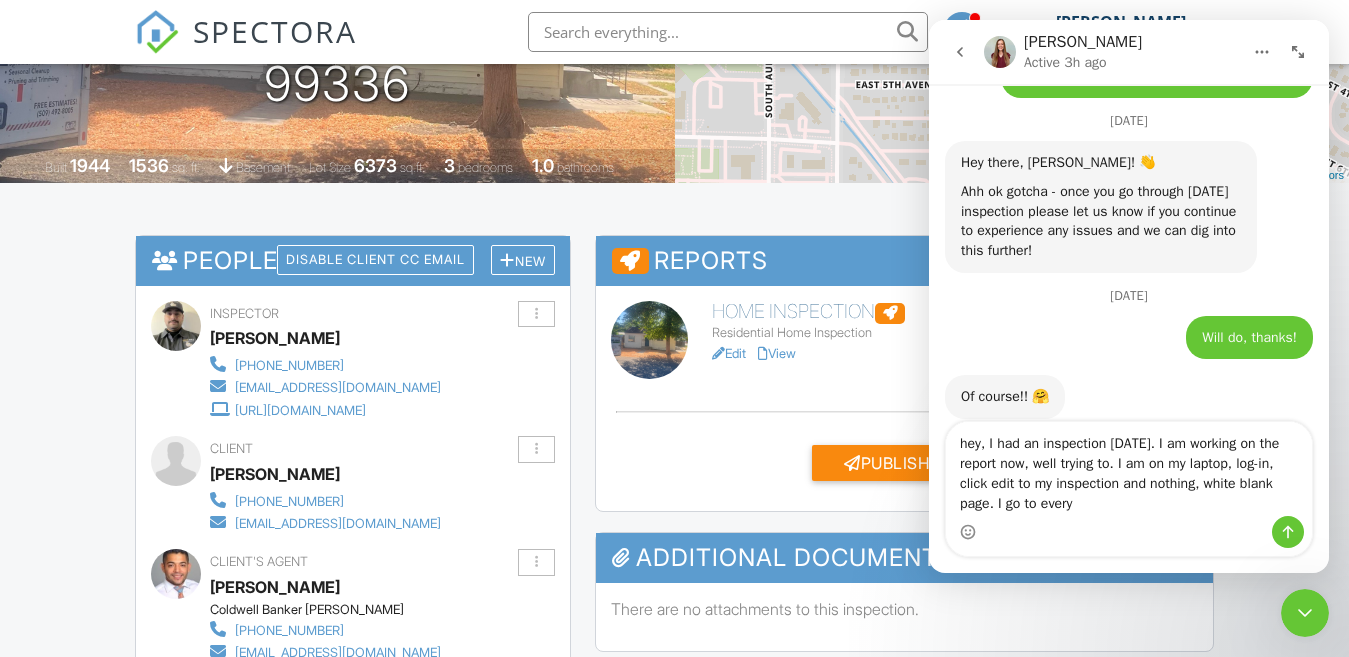 click on "hey, I had an inspection [DATE]. I am working on the report now, well trying to. I am on my laptop, log-in, click edit to my inspection and nothing, white blank page. I go to every" at bounding box center (1129, 469) 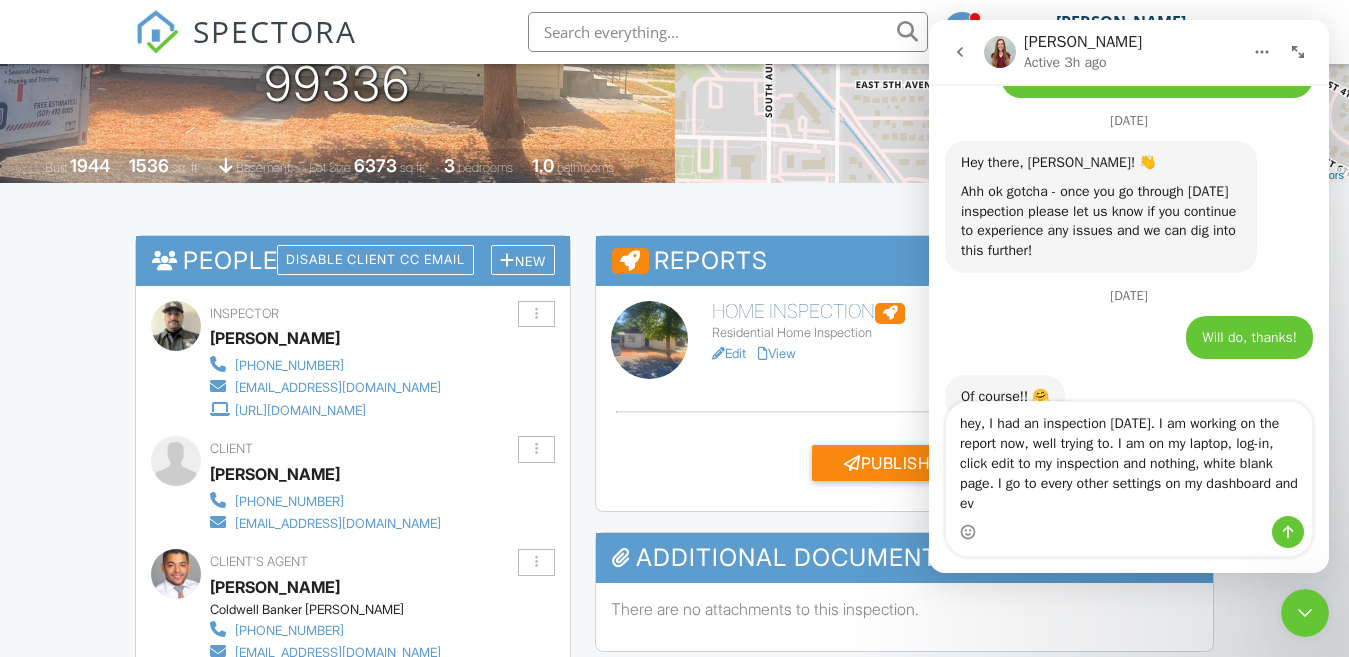 scroll, scrollTop: 4663, scrollLeft: 0, axis: vertical 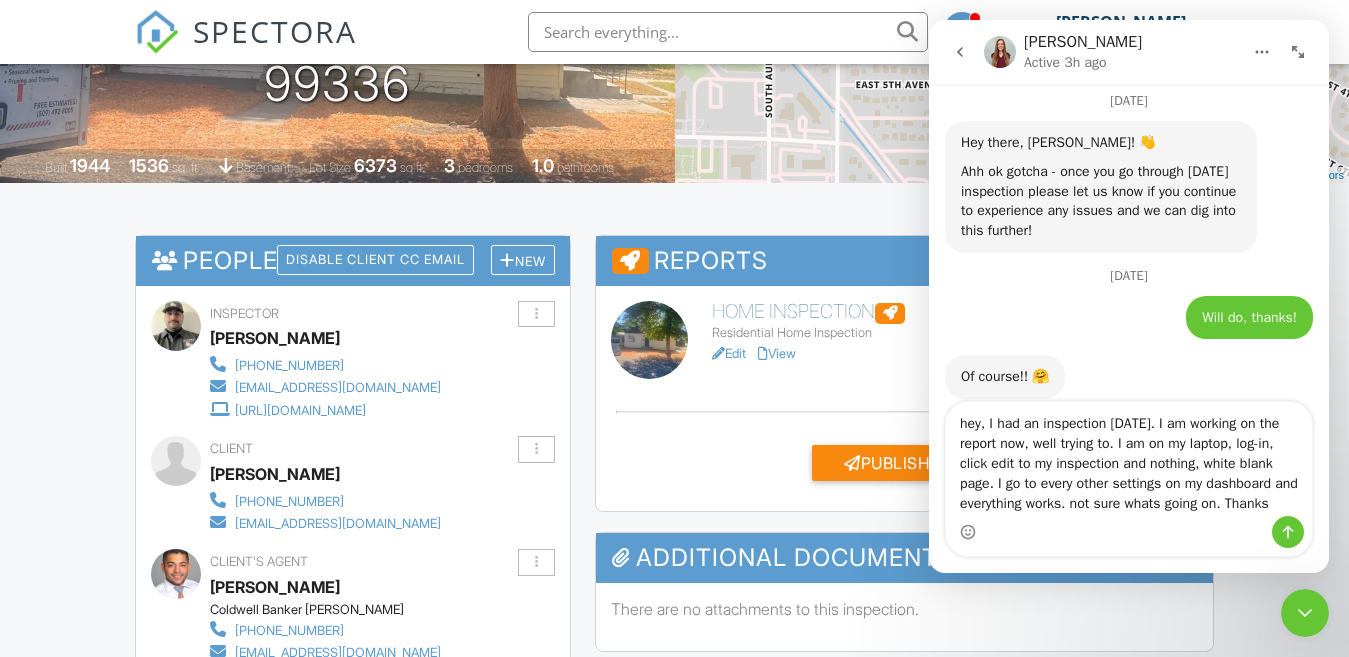 type on "hey, I had an inspection today. I am working on the report now, well trying to. I am on my laptop, log-in, click edit to my inspection and nothing, white blank page. I go to every other settings on my dashboard and everything works. not sure whats going on. Thanks!" 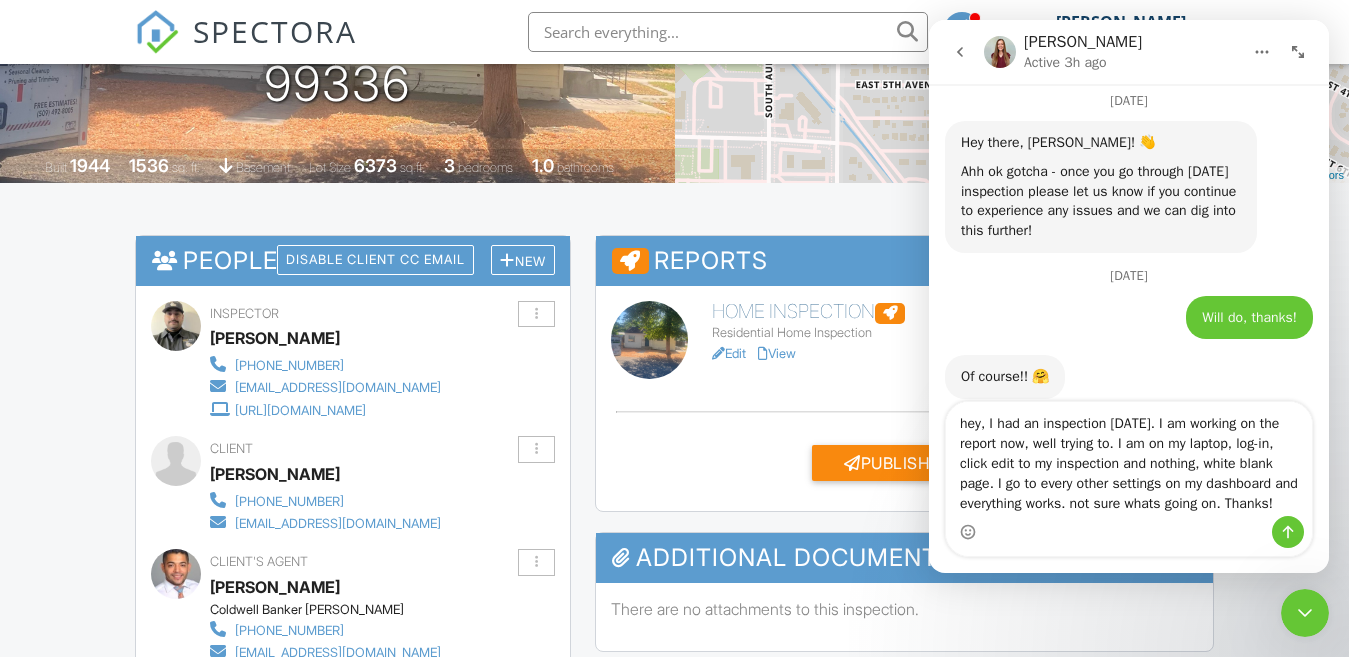 type 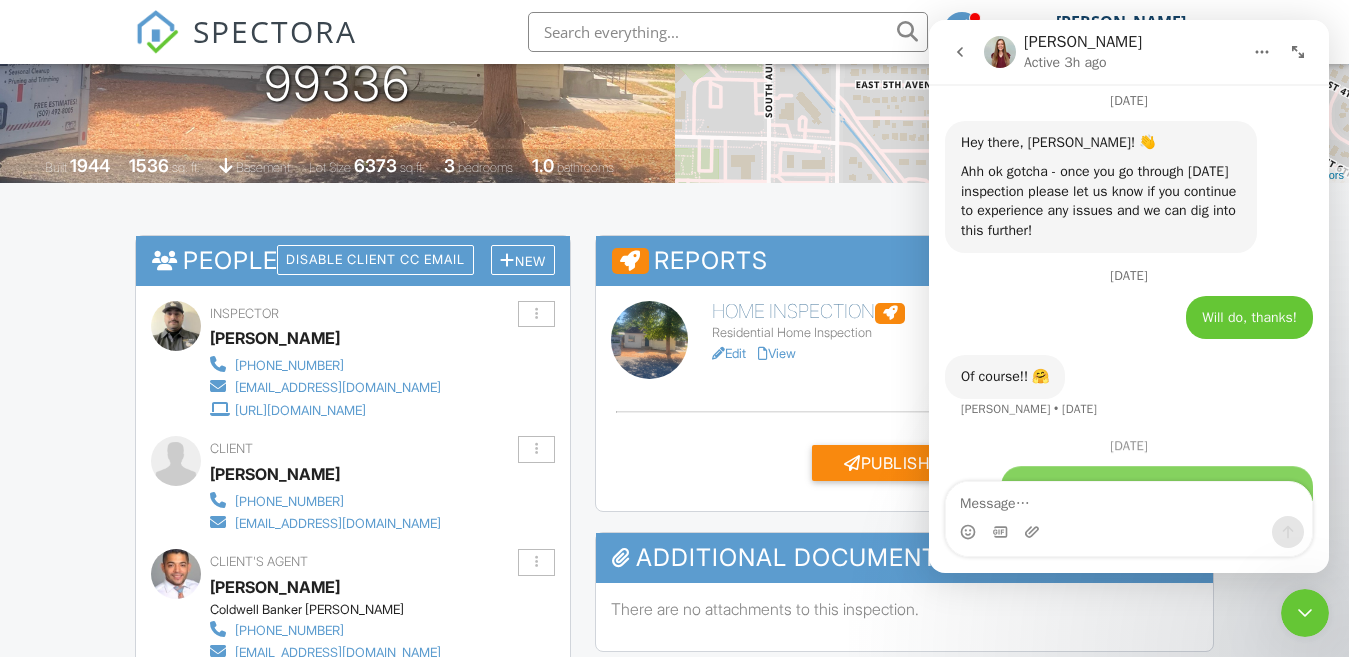 scroll, scrollTop: 4787, scrollLeft: 0, axis: vertical 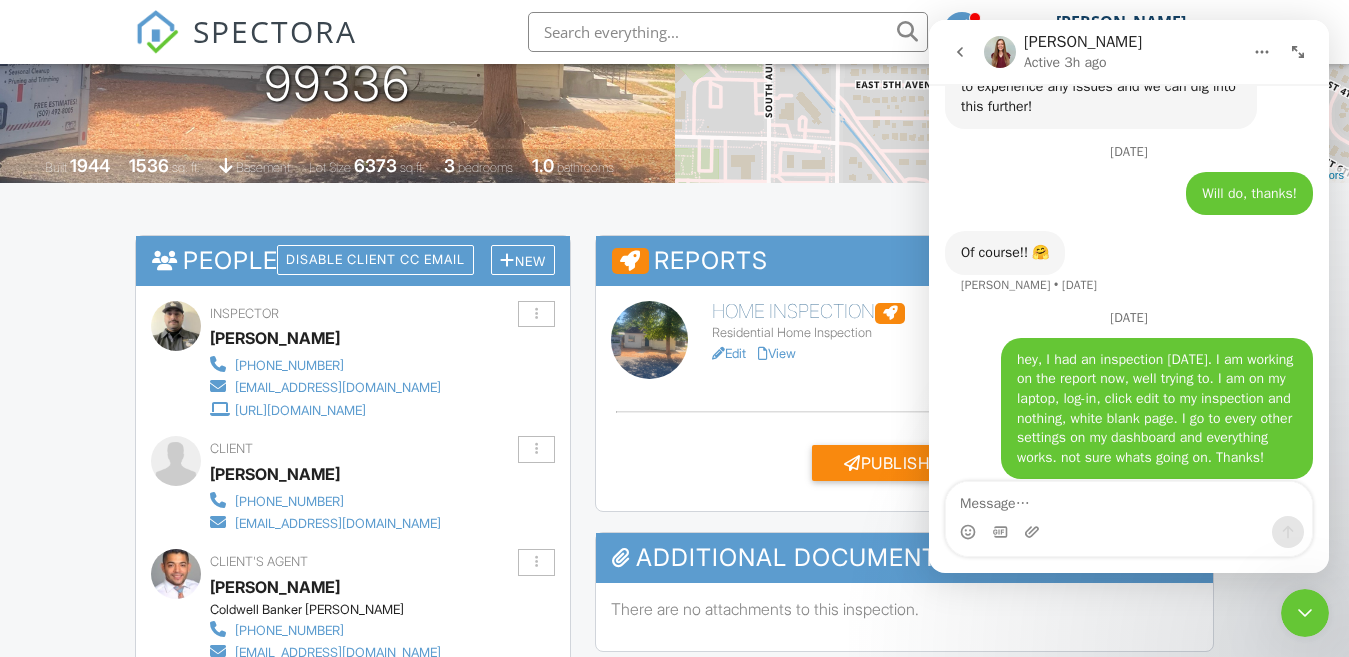 click at bounding box center [1129, 499] 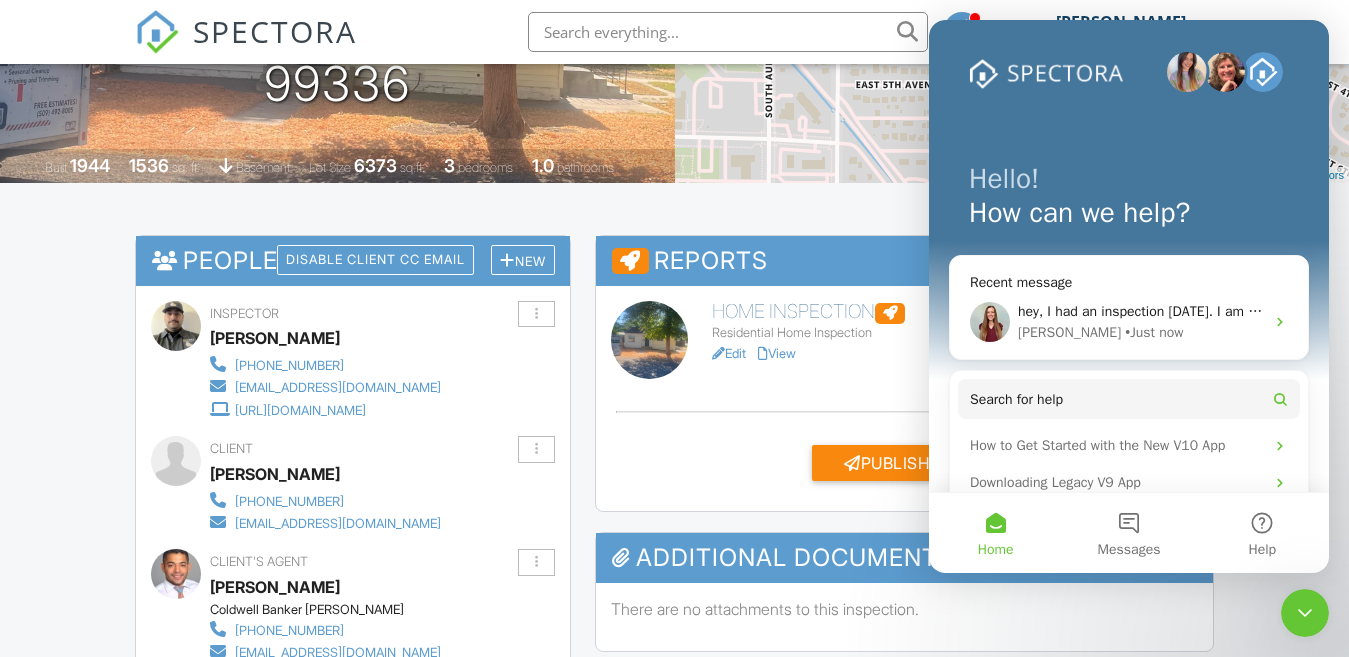 scroll, scrollTop: 0, scrollLeft: 0, axis: both 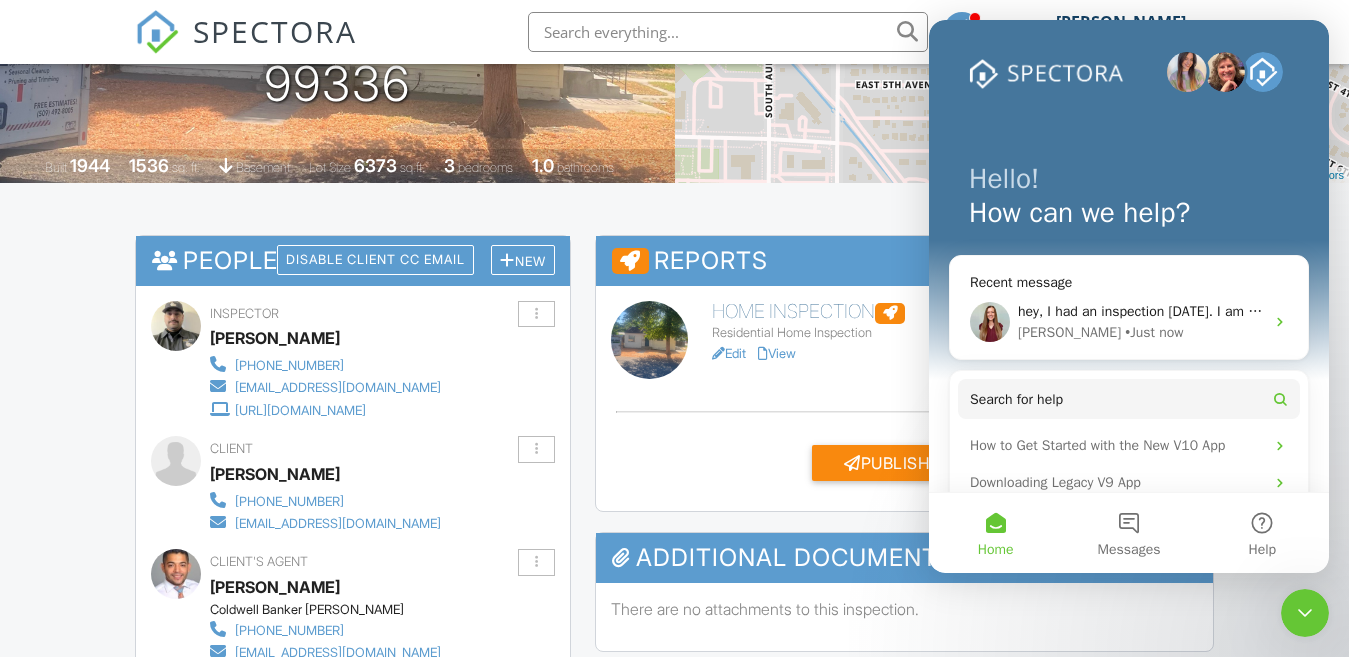 click 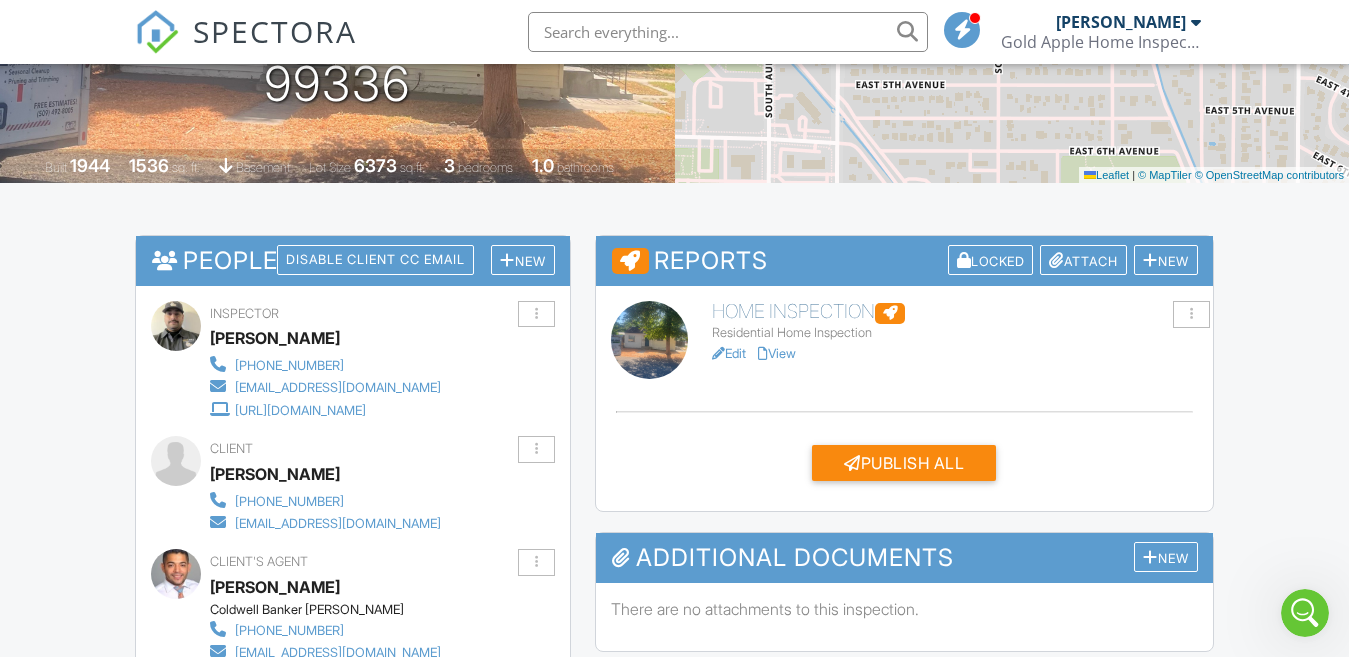 scroll, scrollTop: 0, scrollLeft: 0, axis: both 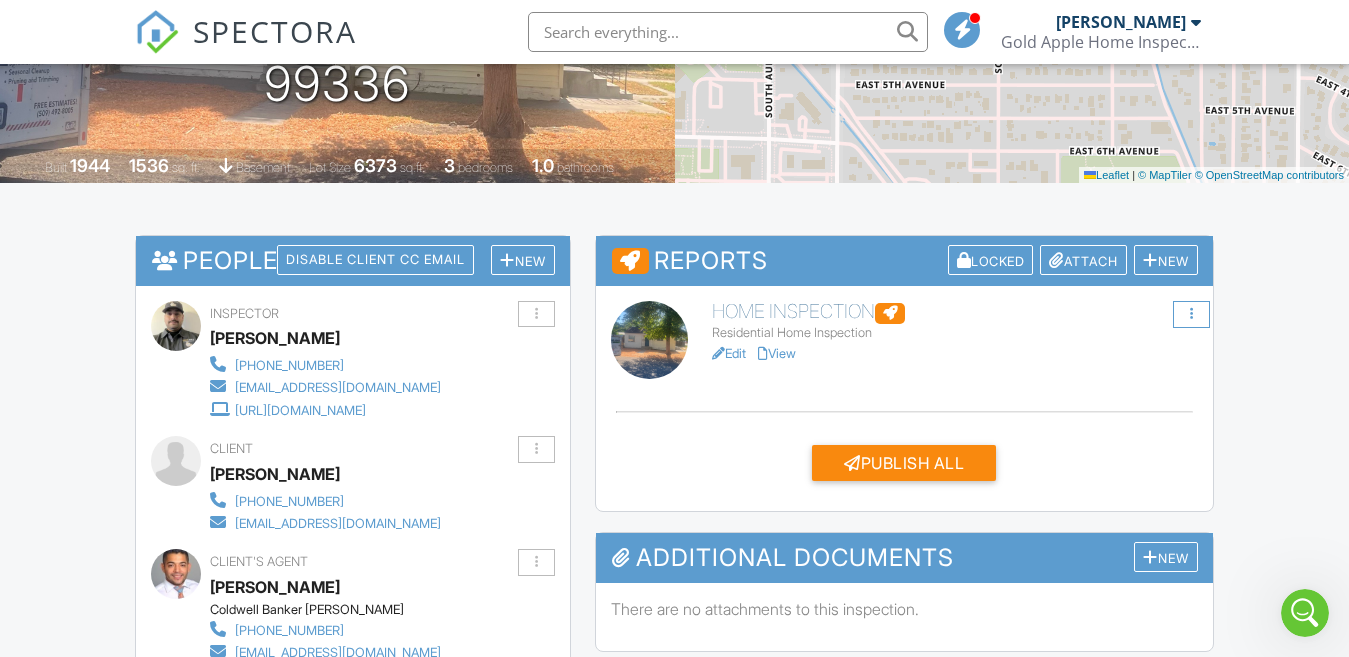 click at bounding box center (1191, 314) 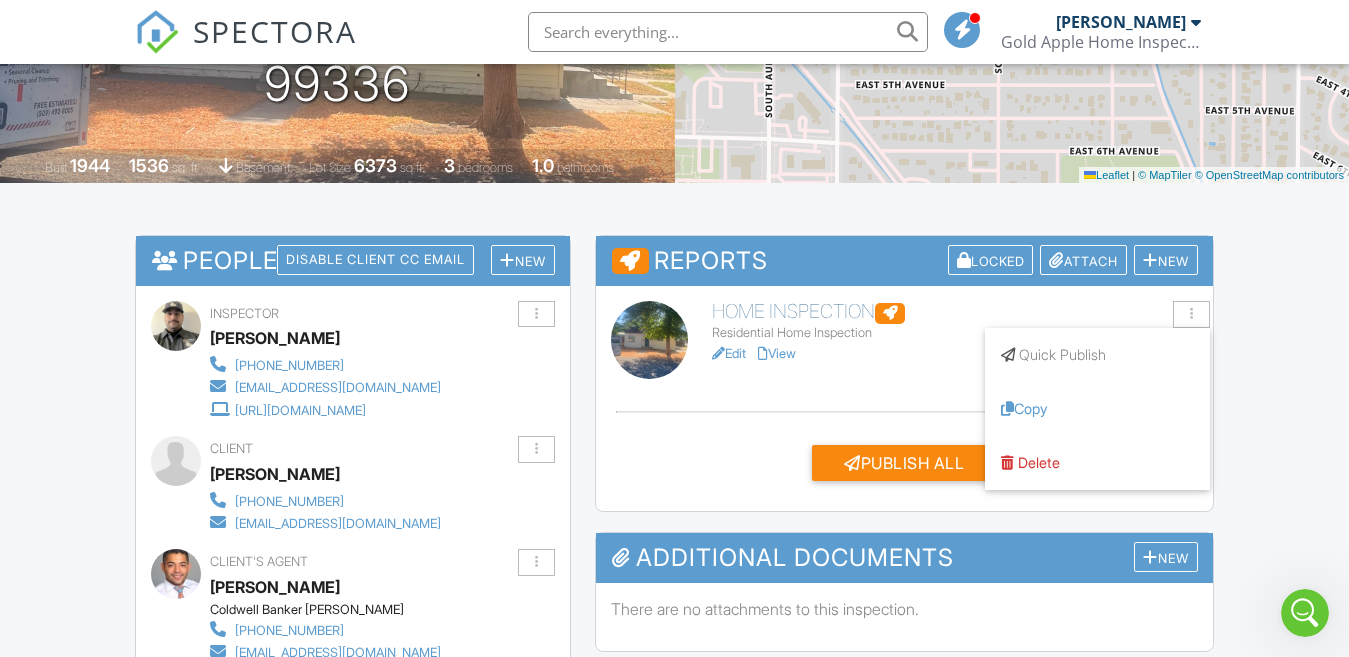 click on "Home Inspection
Residential Home Inspection
Edit
View
Quick Publish
Copy
Delete" at bounding box center (905, 340) 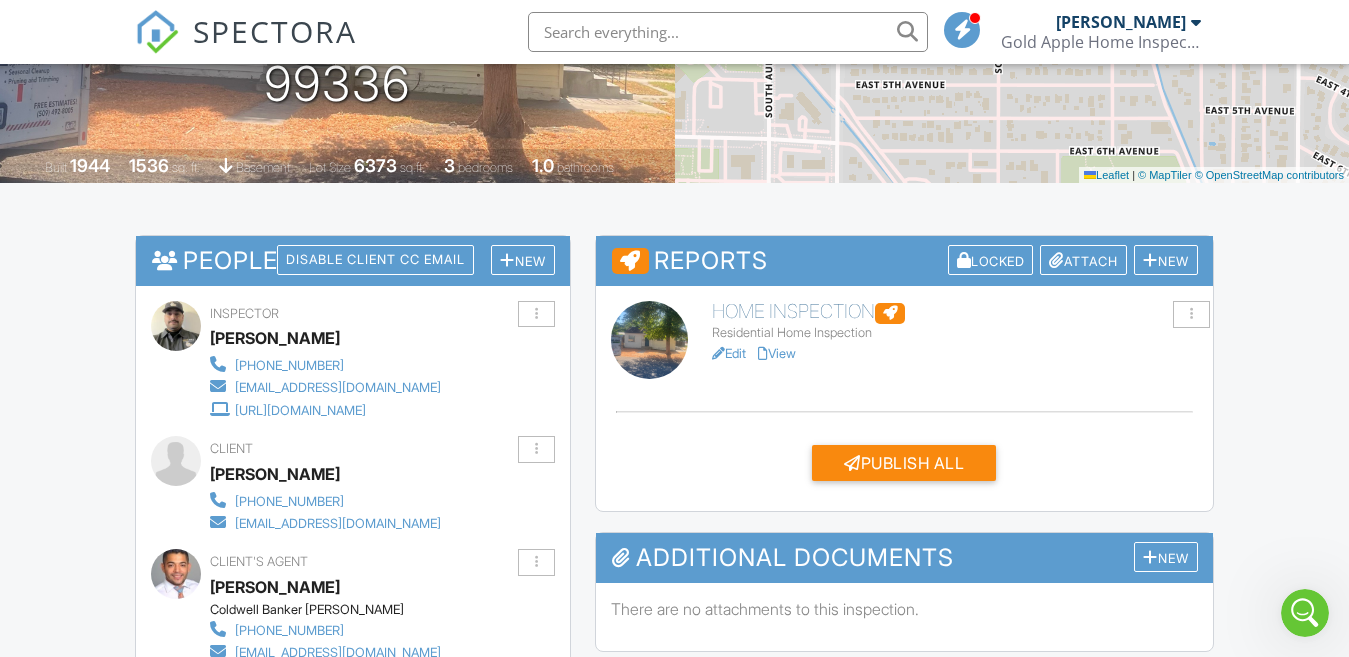 click at bounding box center (718, 354) 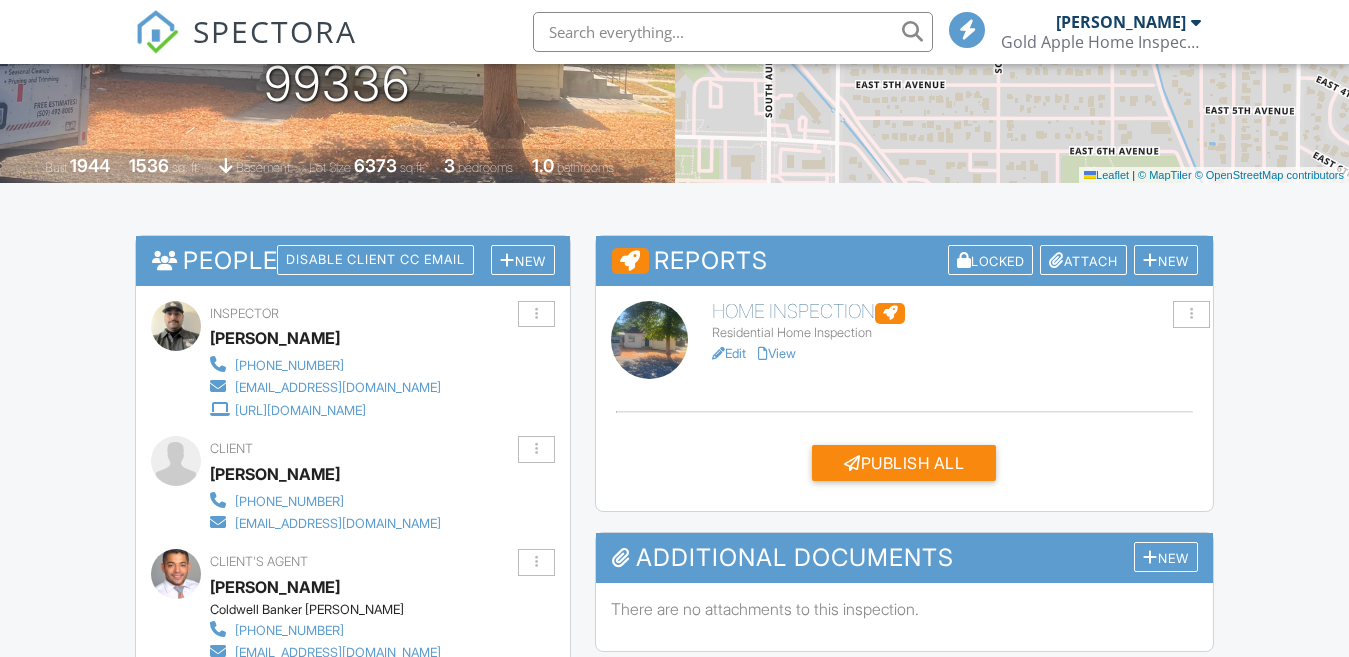 scroll, scrollTop: 351, scrollLeft: 0, axis: vertical 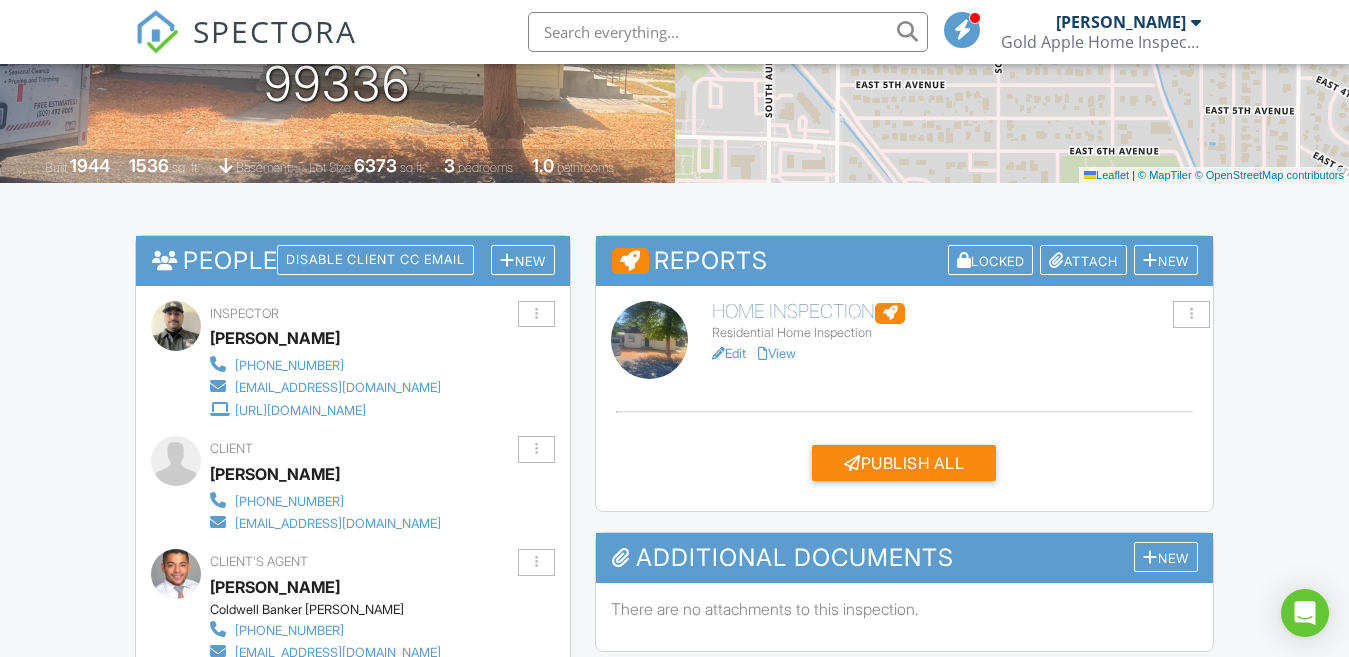 click on "Edit" at bounding box center (729, 353) 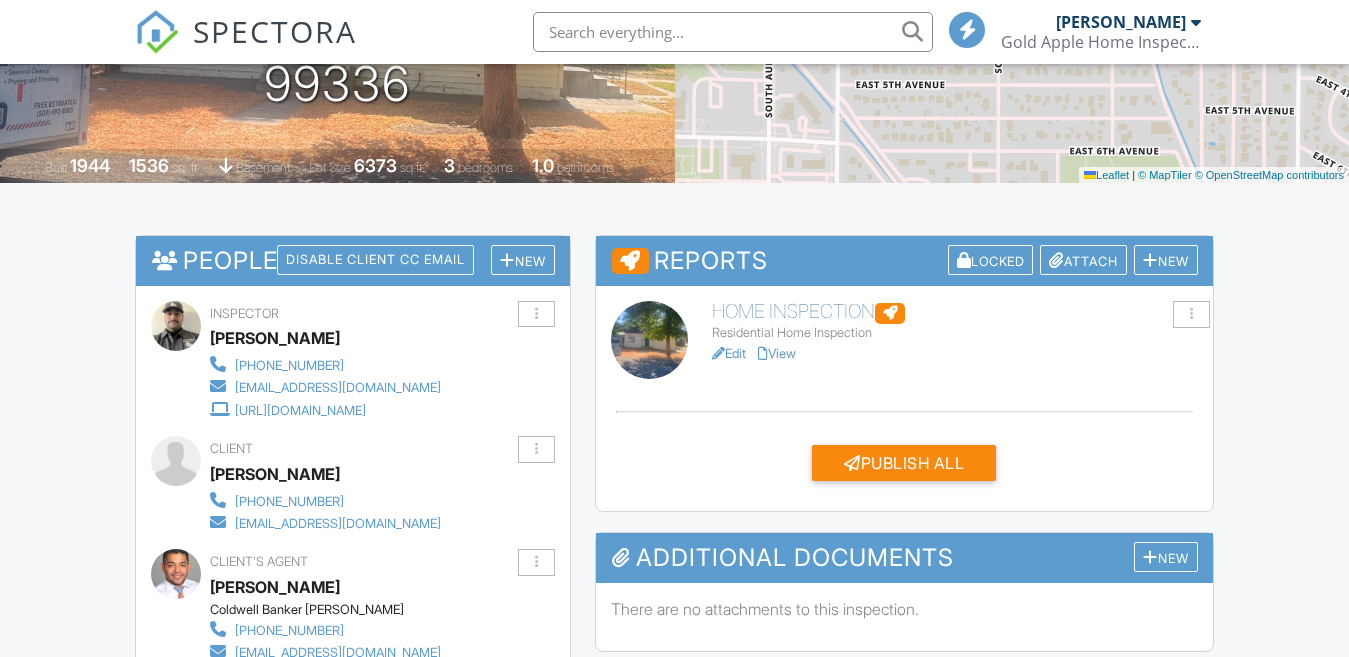 scroll, scrollTop: 351, scrollLeft: 0, axis: vertical 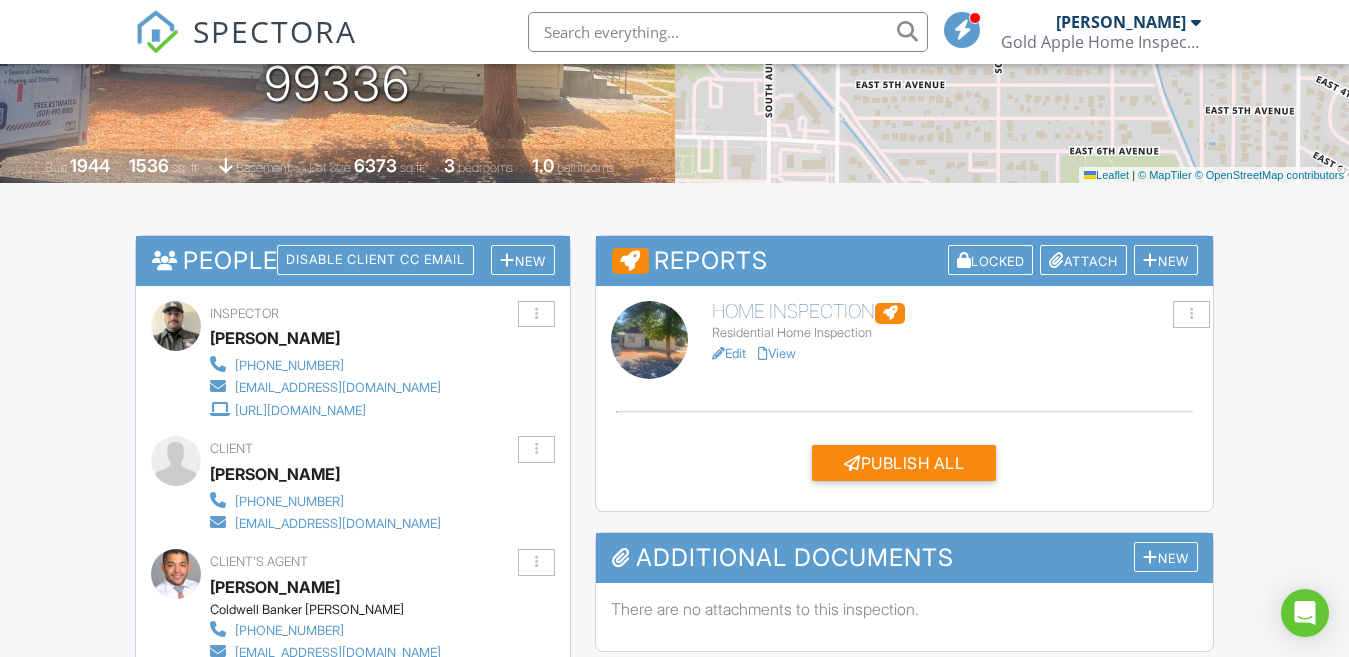 click on "Edit" at bounding box center [729, 353] 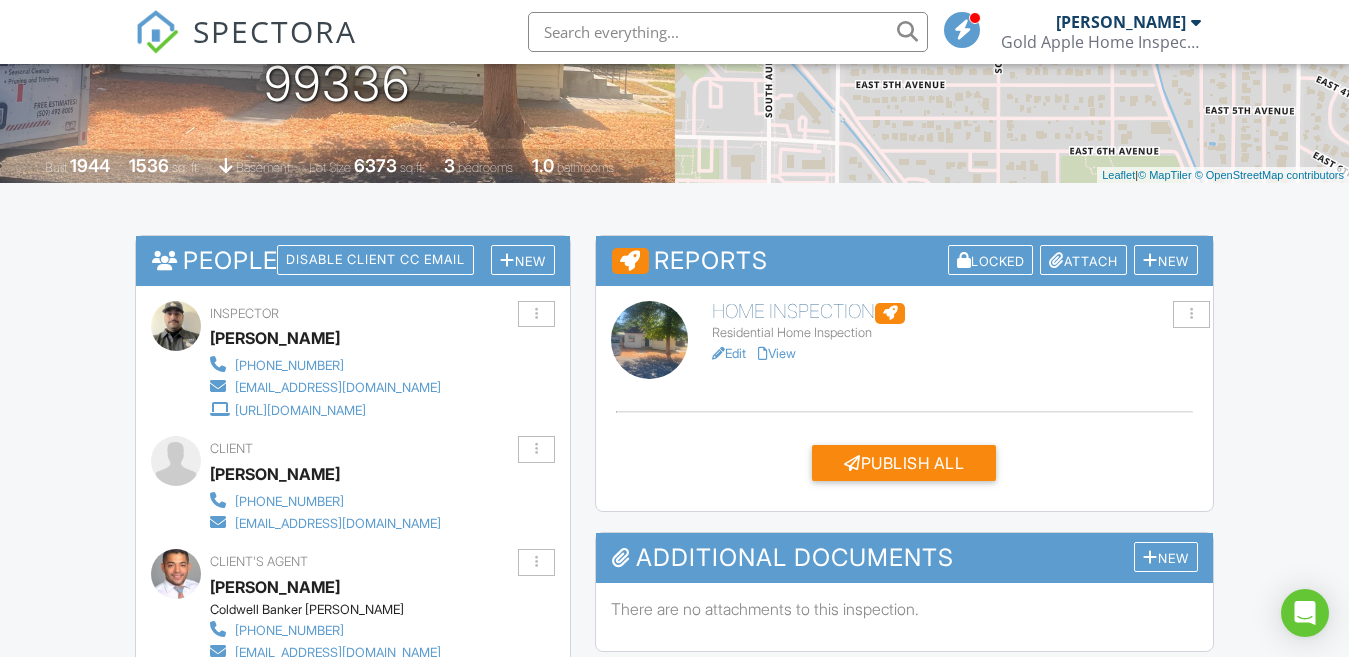 scroll, scrollTop: 351, scrollLeft: 0, axis: vertical 